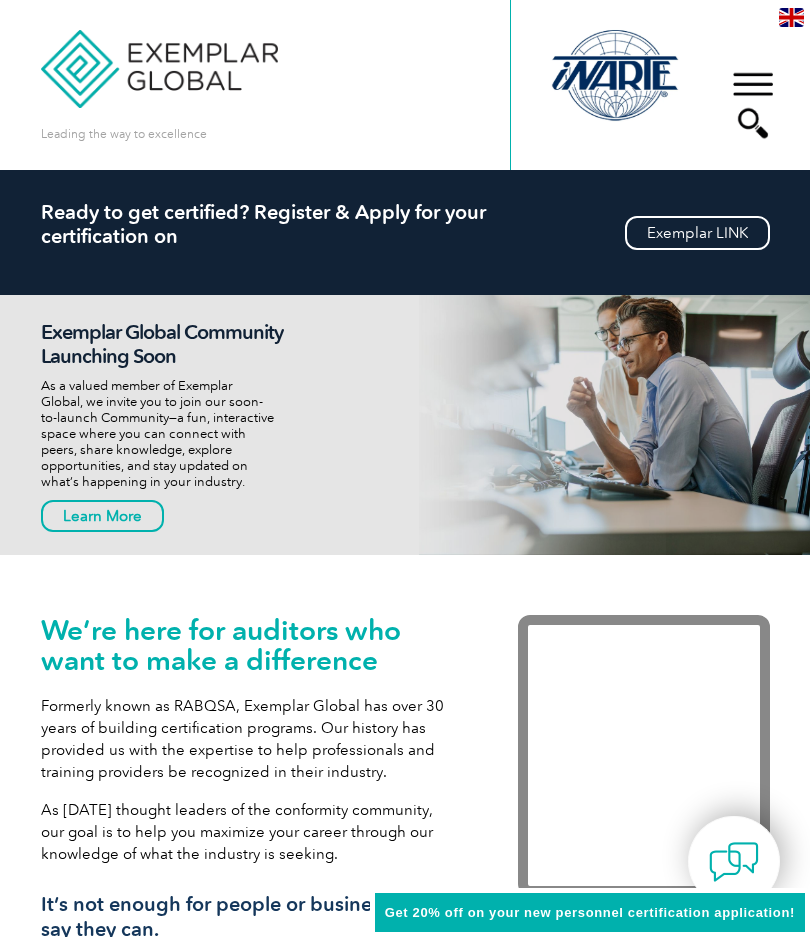 scroll, scrollTop: 0, scrollLeft: 0, axis: both 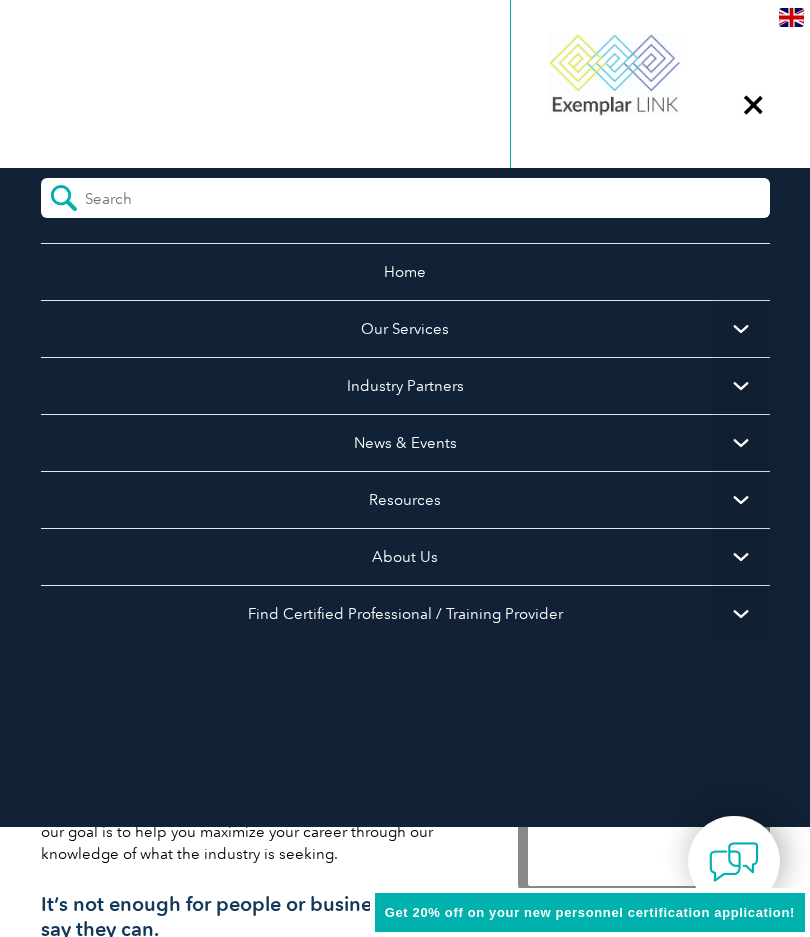 click on "▼" at bounding box center [741, 499] 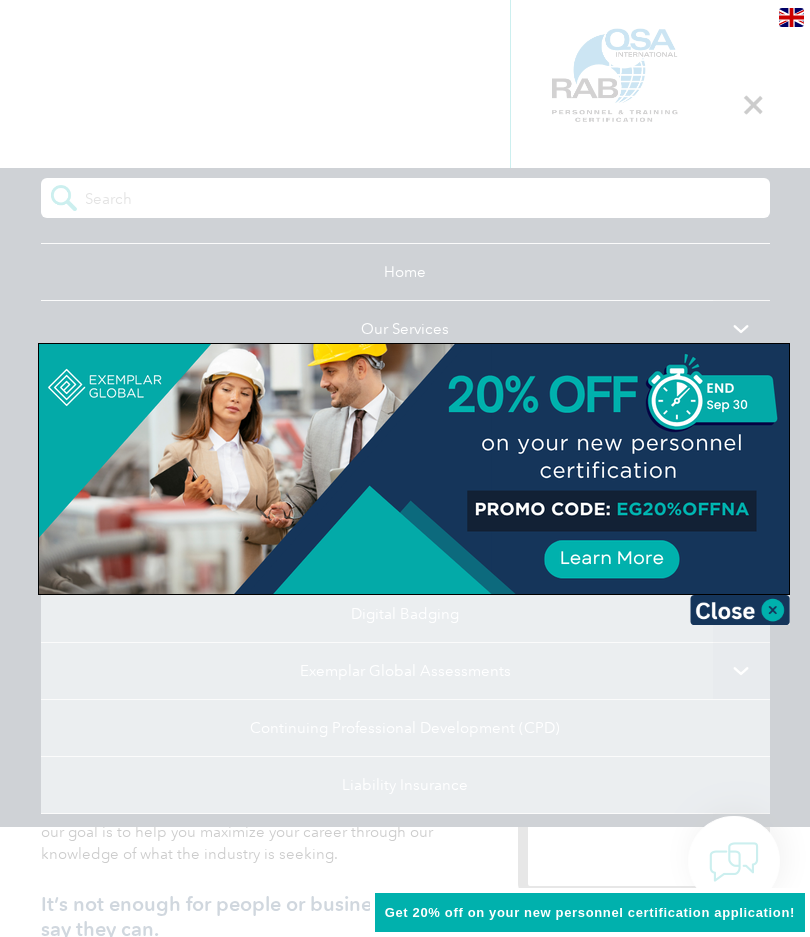 click at bounding box center (405, 468) 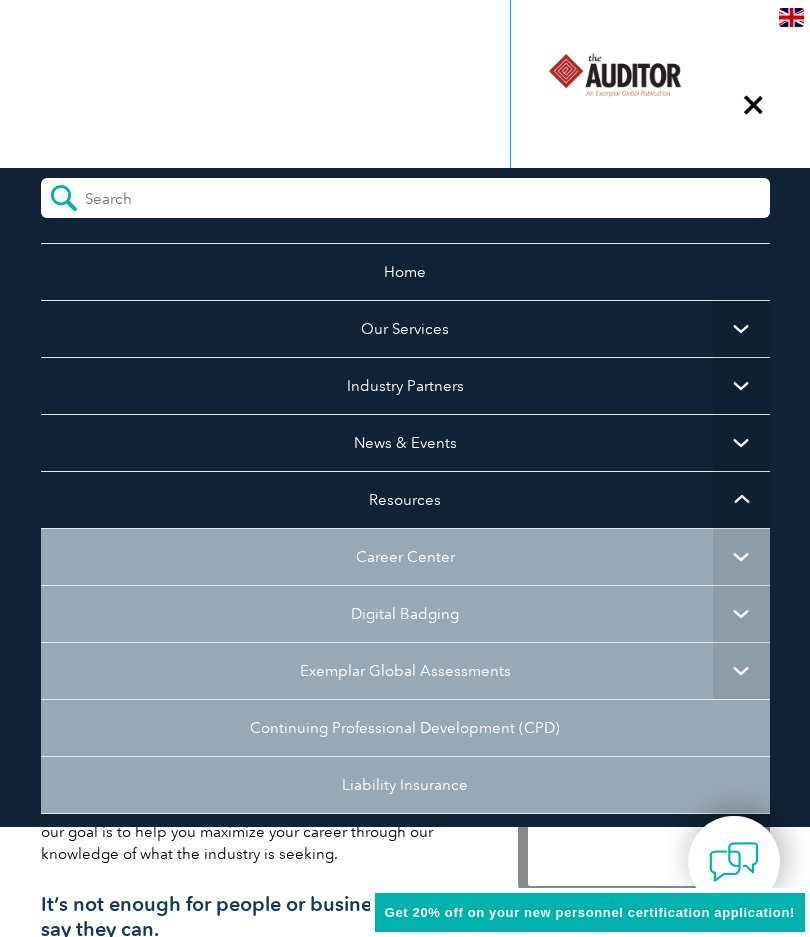 click at bounding box center [405, 198] 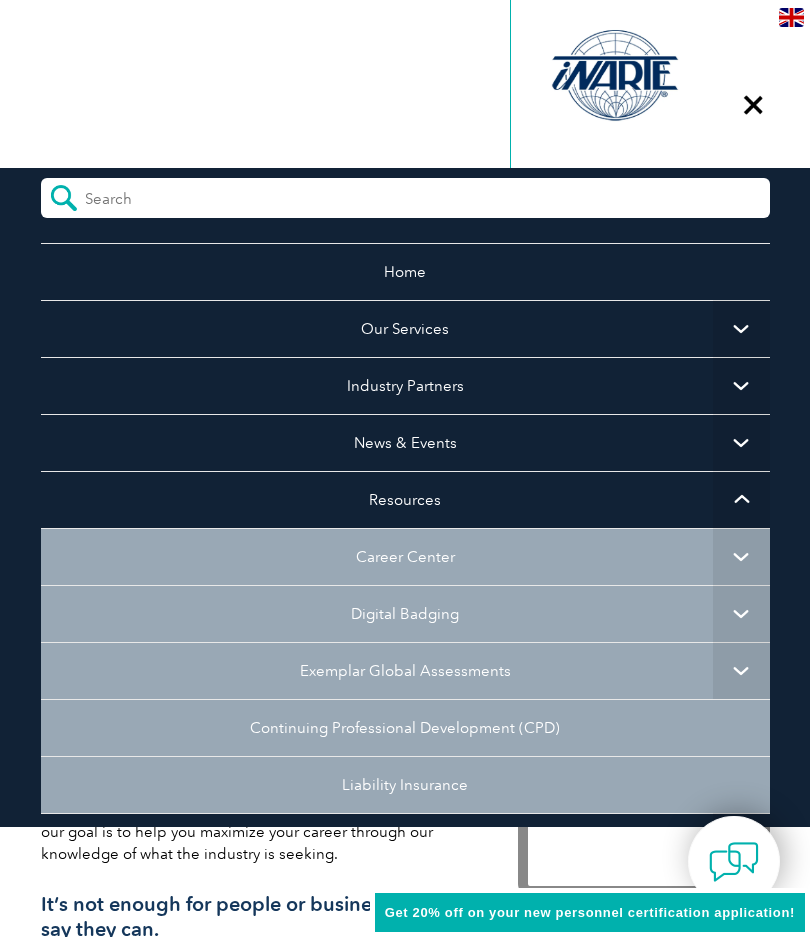 click at bounding box center (174, 193) 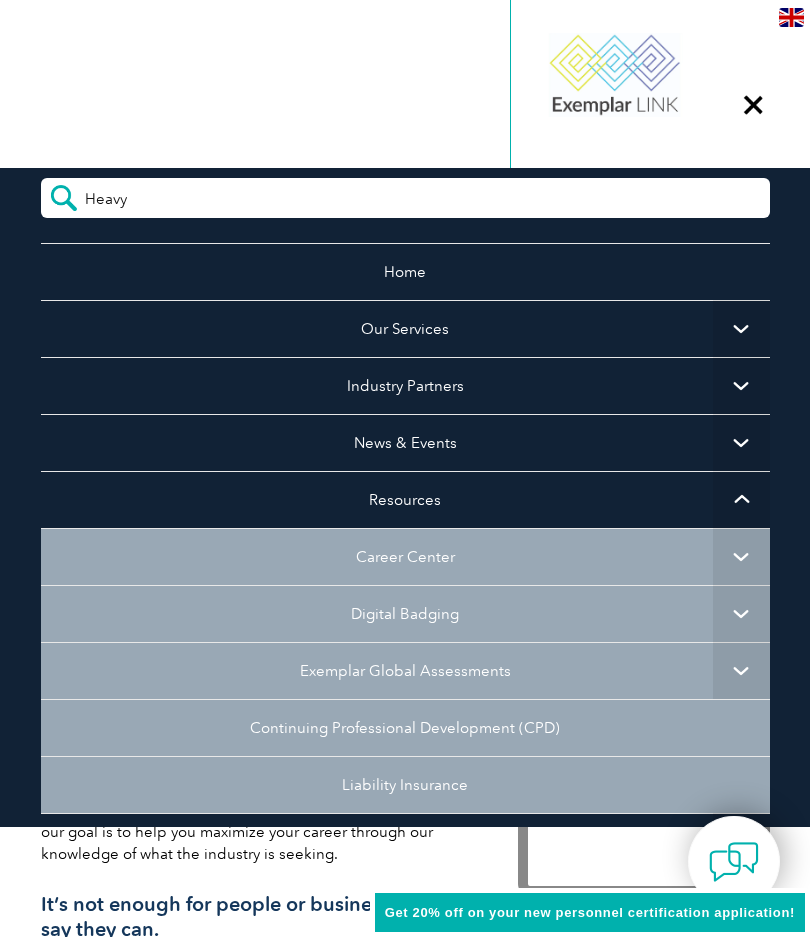 type on "Heavy" 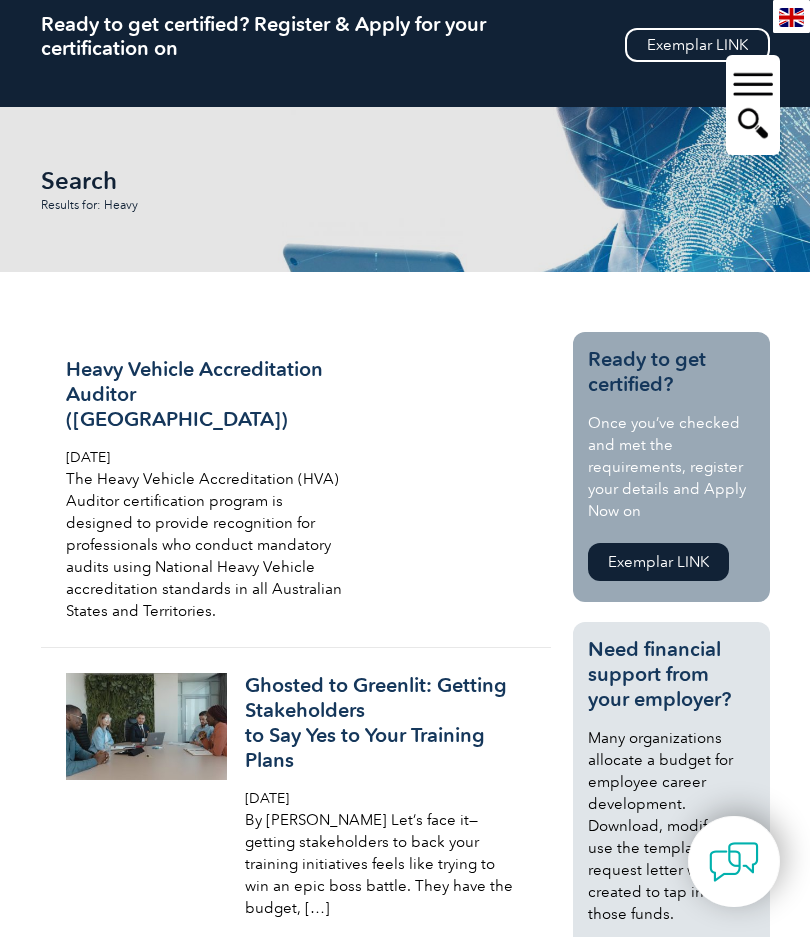 scroll, scrollTop: 0, scrollLeft: 0, axis: both 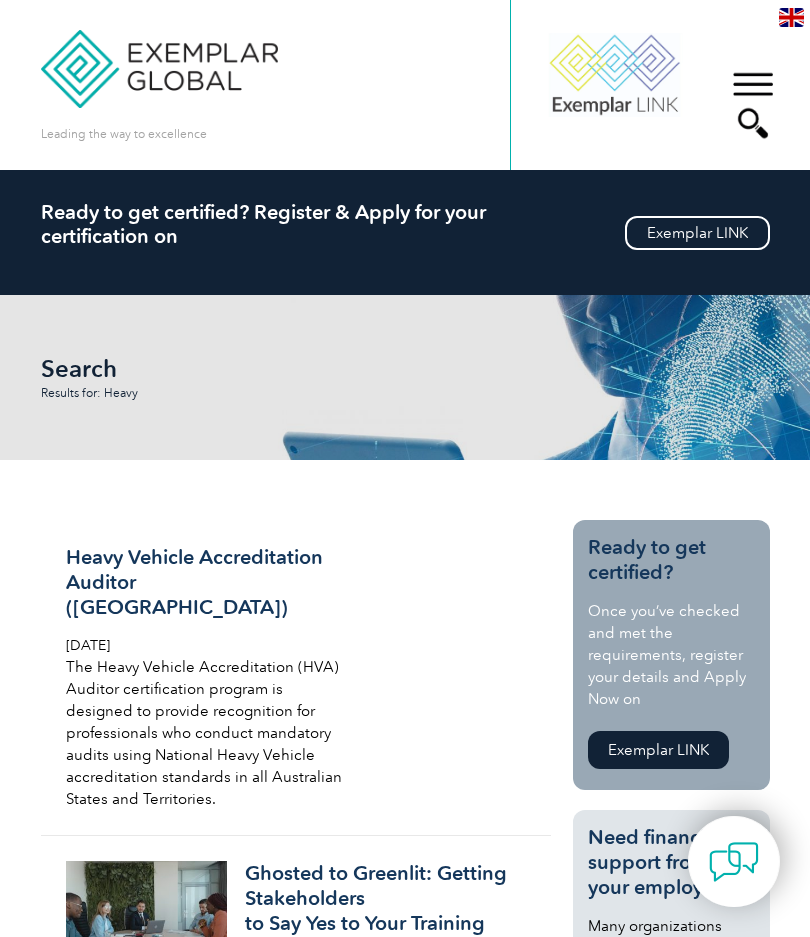 click on "▼" at bounding box center [753, 105] 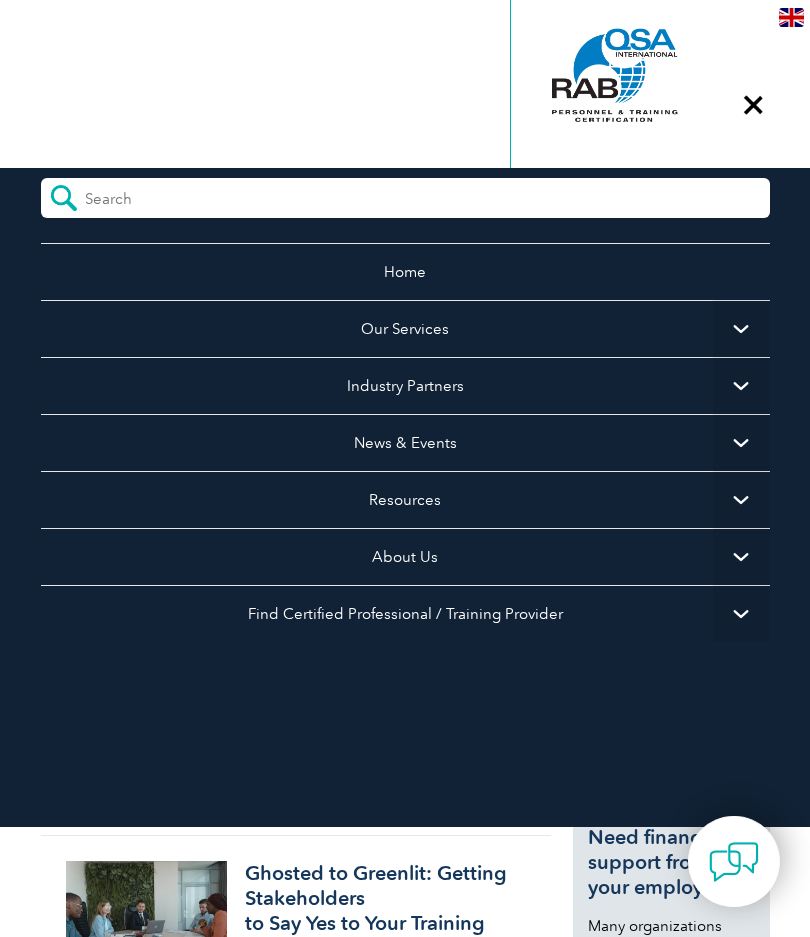 click at bounding box center [174, 193] 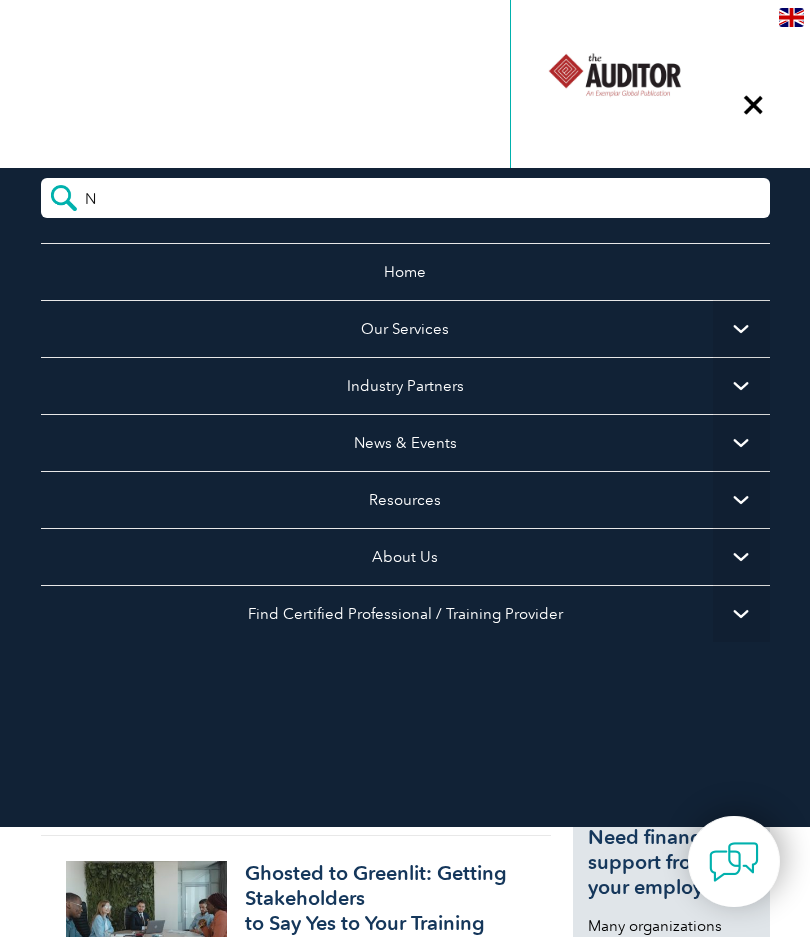 type on "N" 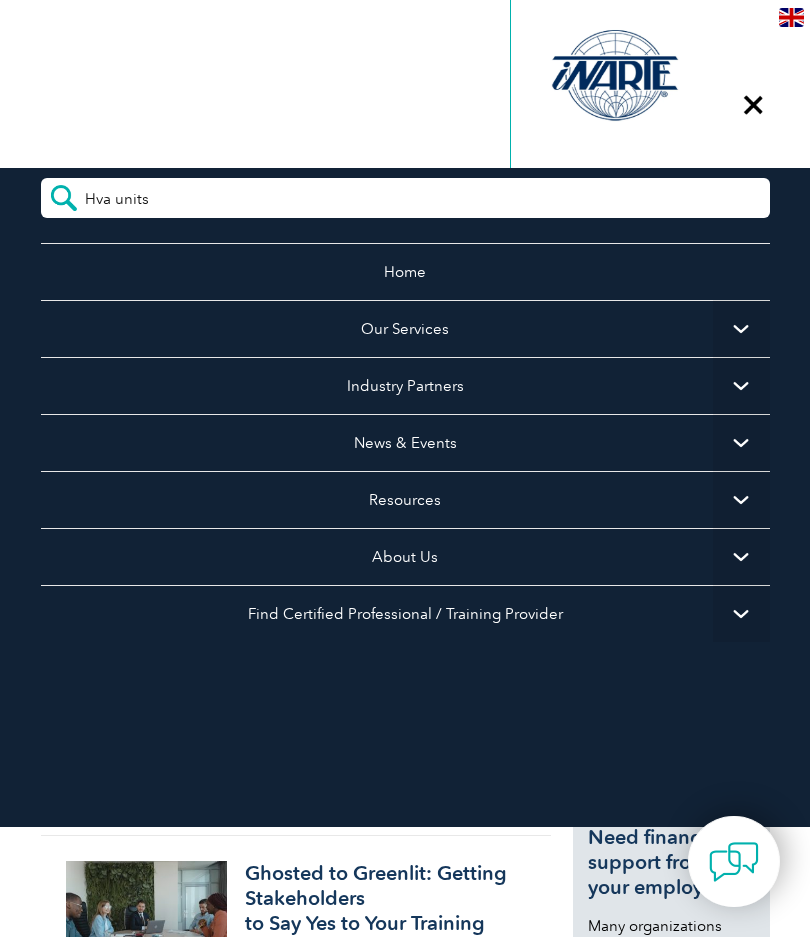 type on "Hva units" 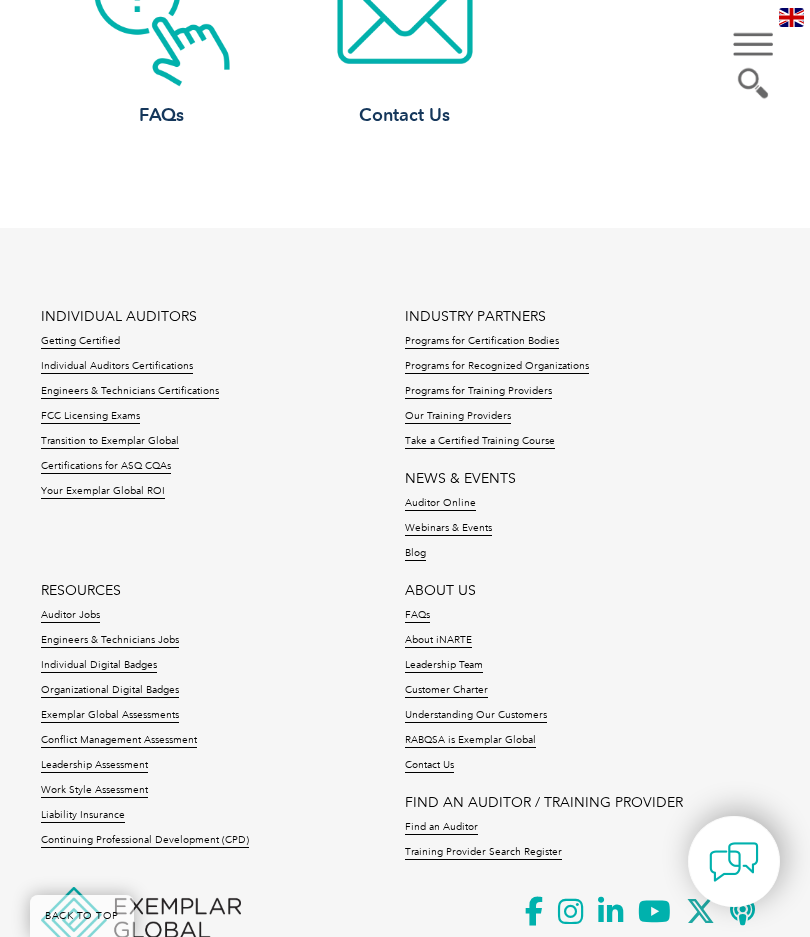 scroll, scrollTop: 2155, scrollLeft: 0, axis: vertical 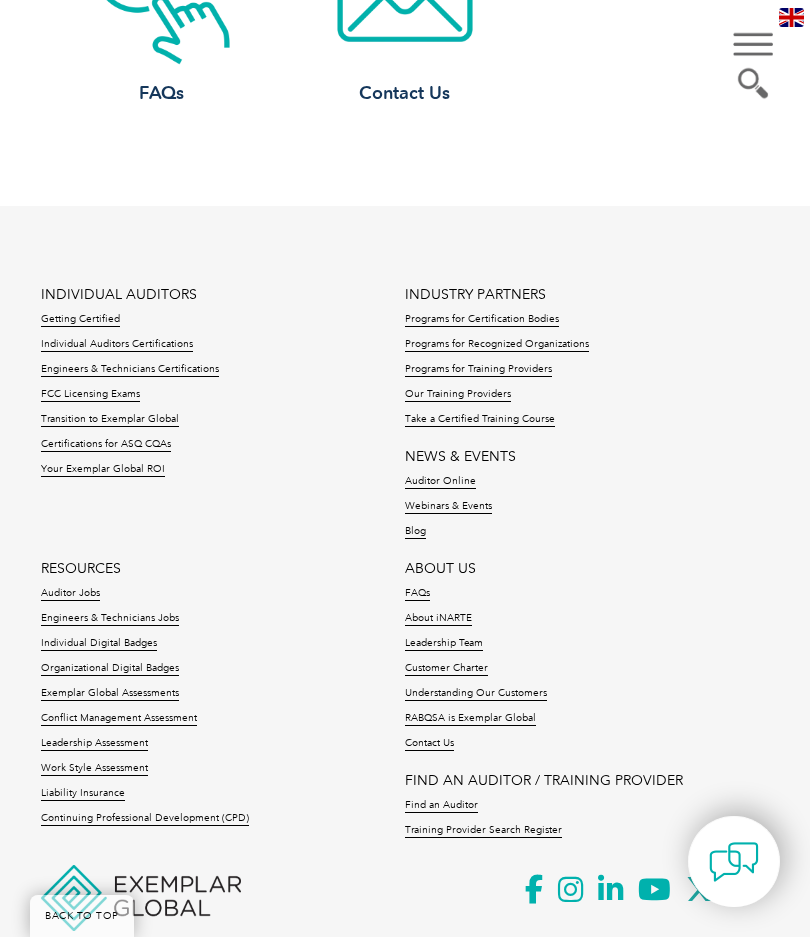 click on "Programs for Certification Bodies" at bounding box center (482, 320) 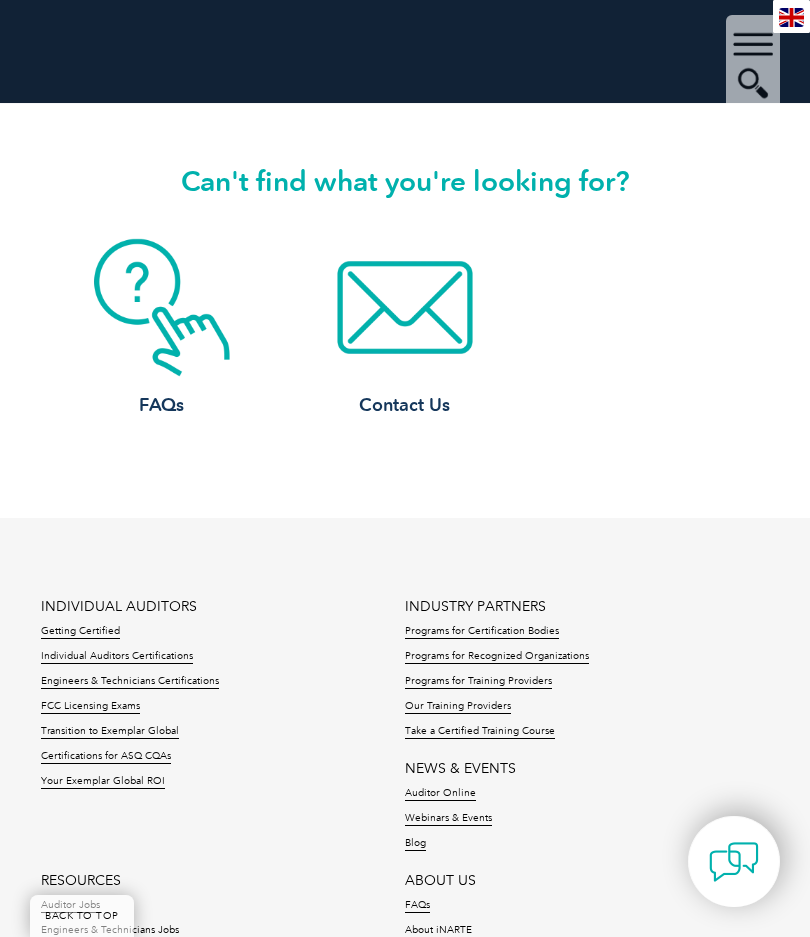 scroll, scrollTop: 3675, scrollLeft: 0, axis: vertical 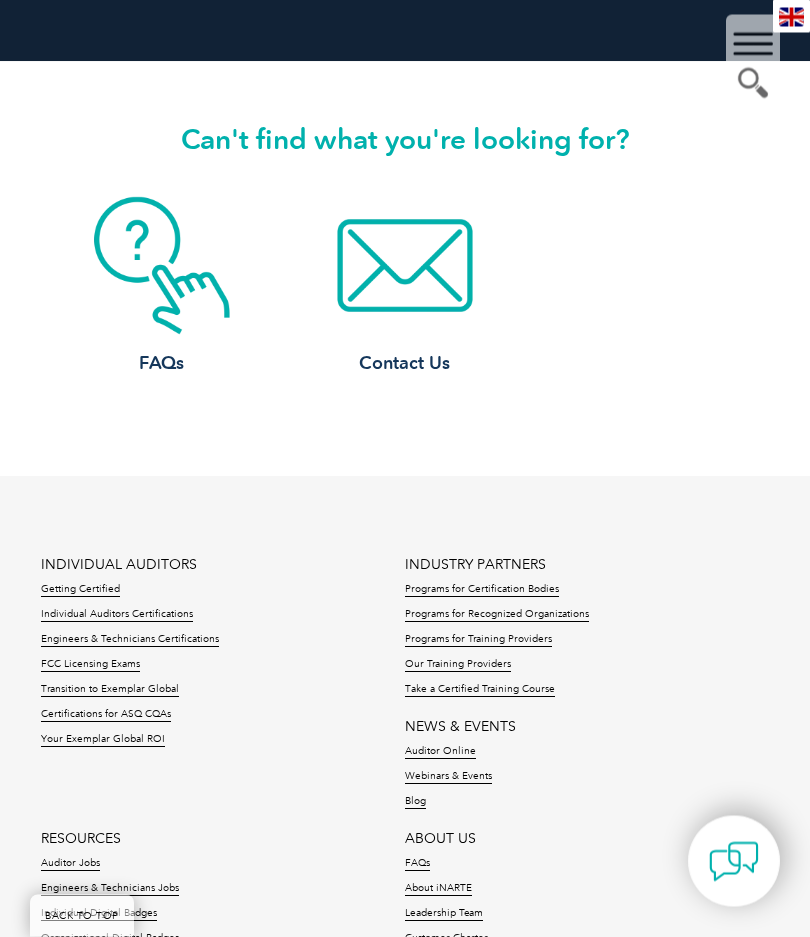 click on "Individual Auditors Certifications" at bounding box center [117, 616] 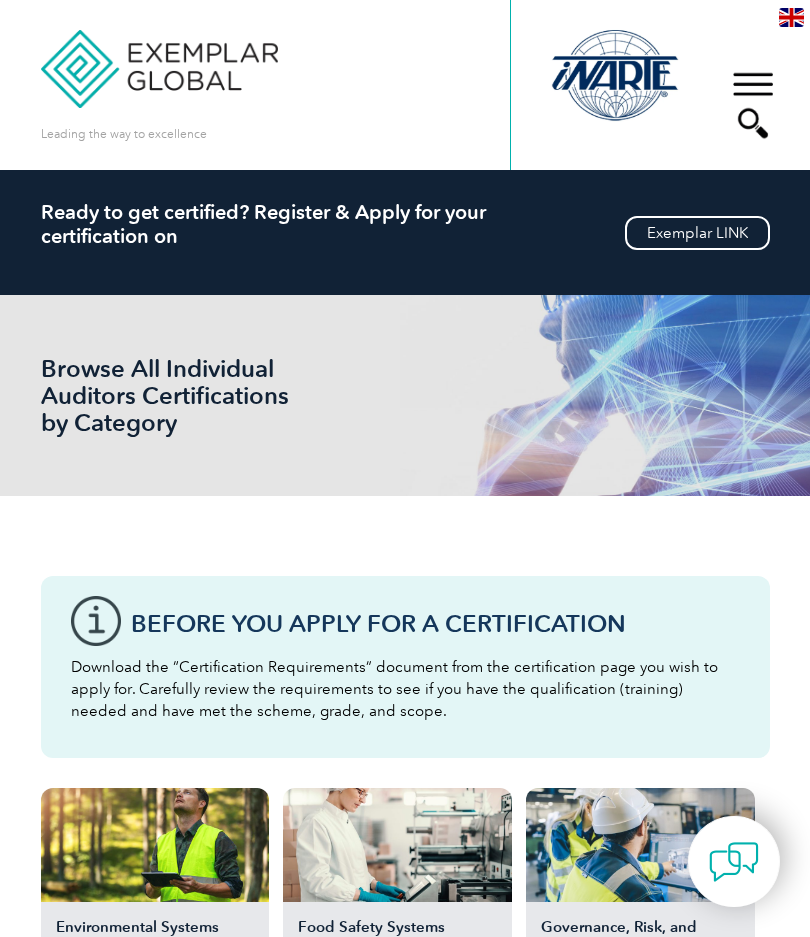 scroll, scrollTop: 0, scrollLeft: 0, axis: both 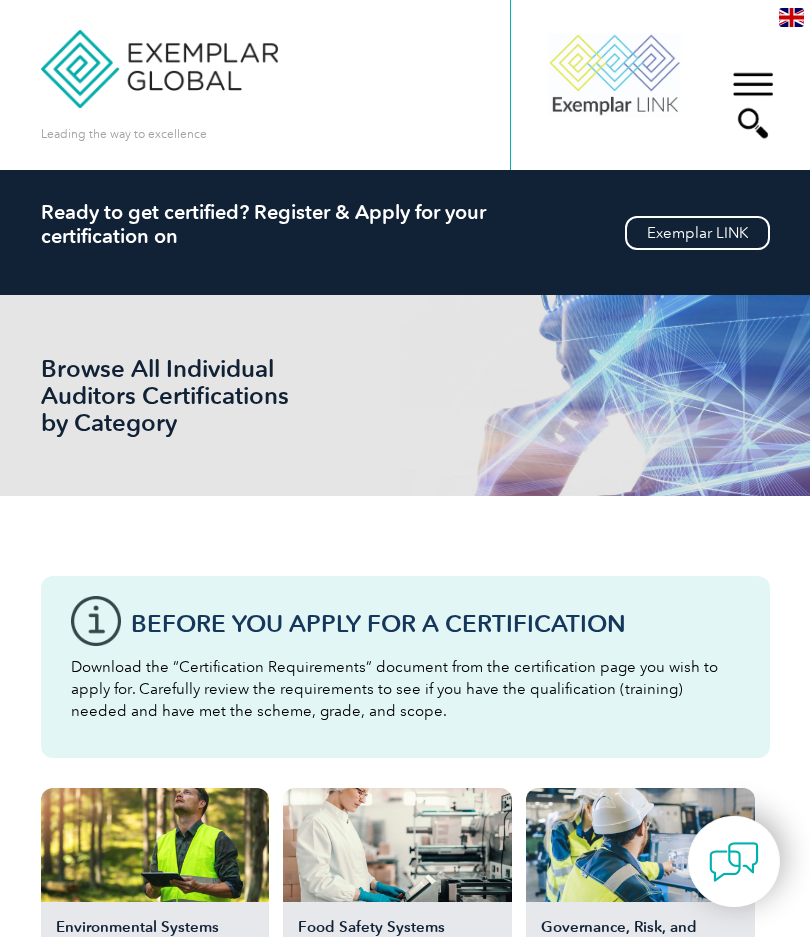 click on "Browse All Individual Auditors Certifications by Category" at bounding box center [191, 395] 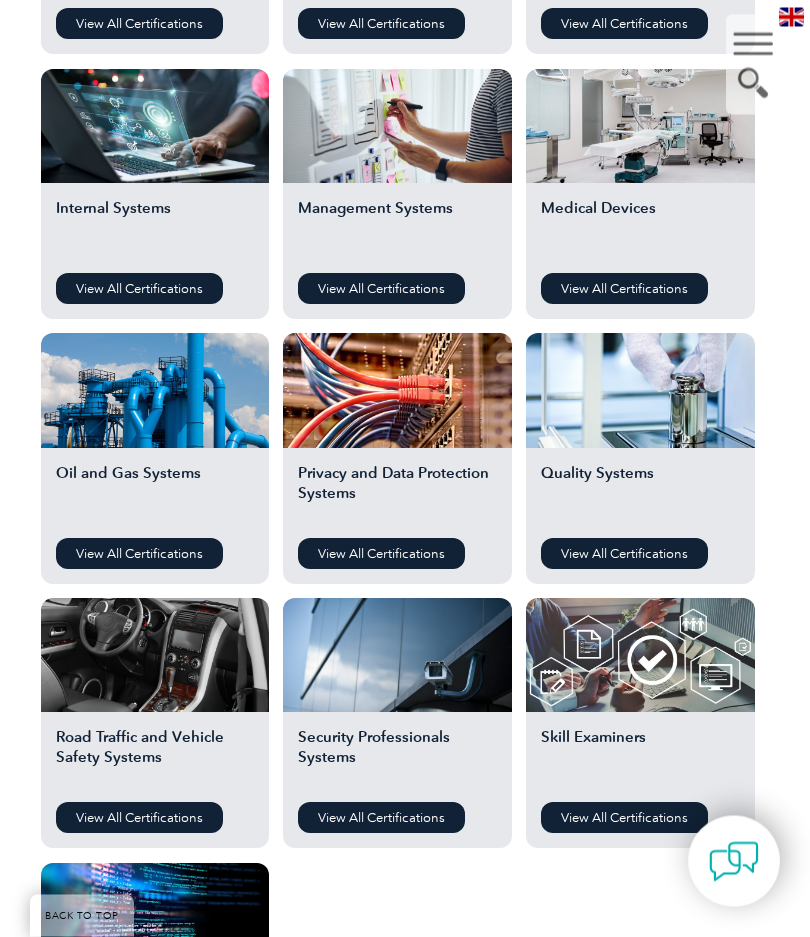 scroll, scrollTop: 1249, scrollLeft: 0, axis: vertical 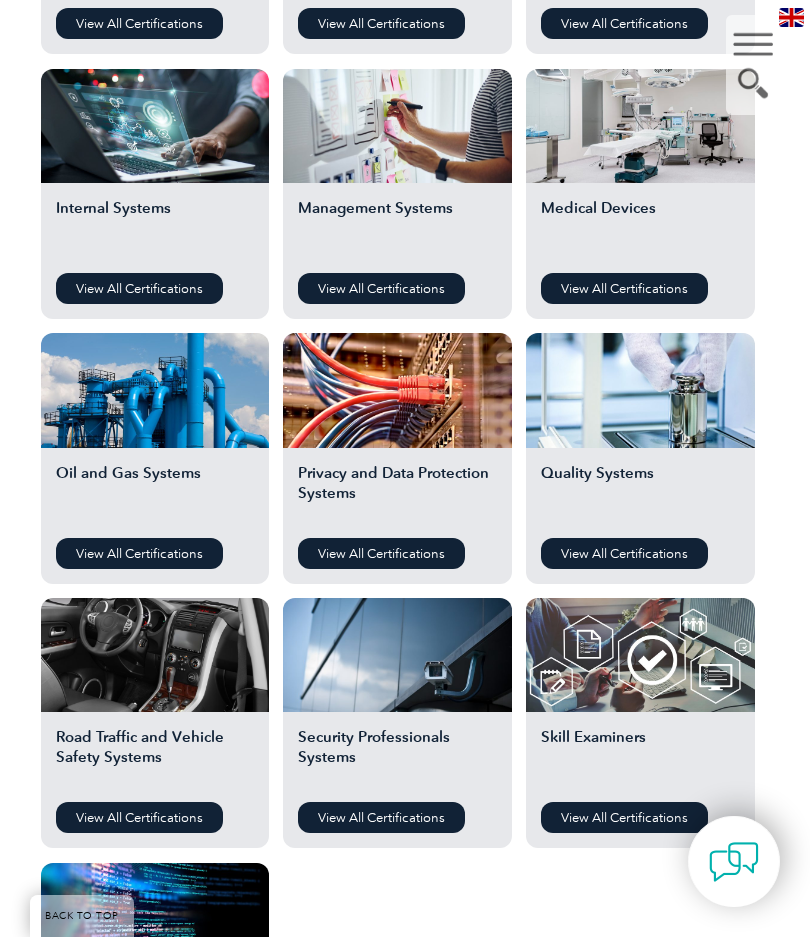 click on "Road Traffic and Vehicle Safety Systems" at bounding box center (155, 757) 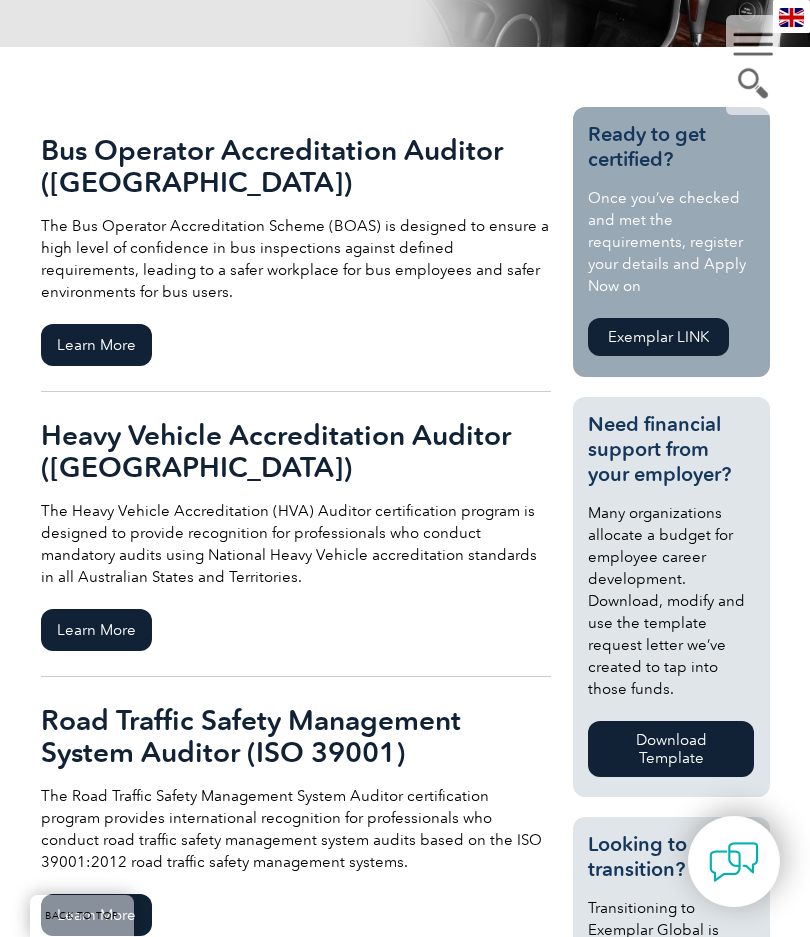 scroll, scrollTop: 377, scrollLeft: 0, axis: vertical 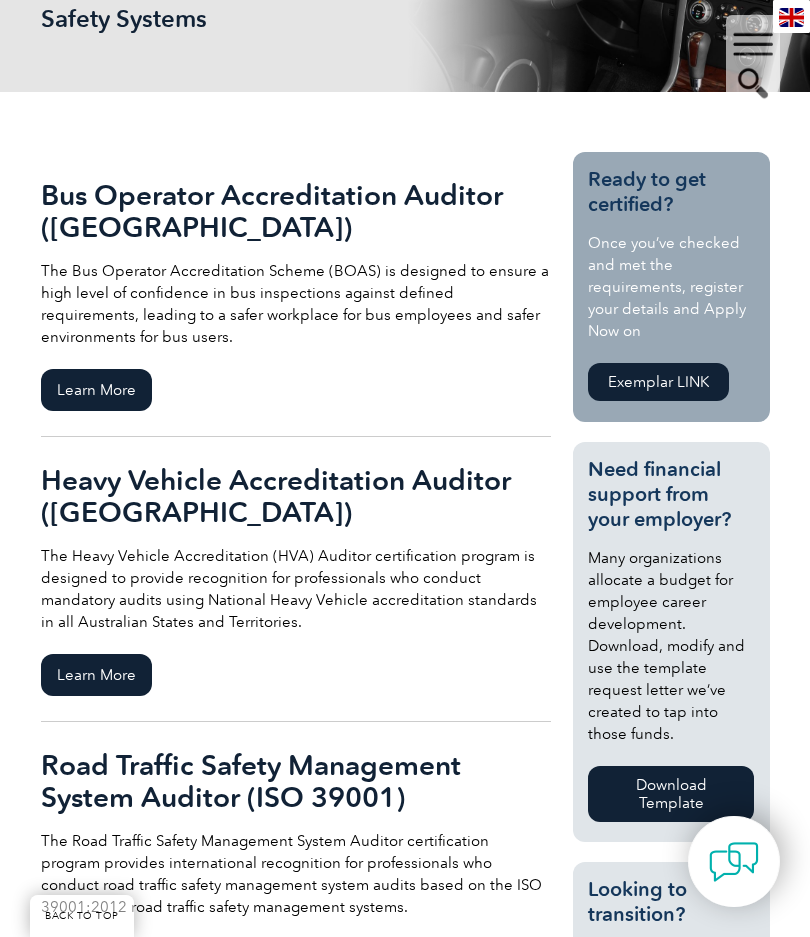 click on "Learn More" at bounding box center (96, 675) 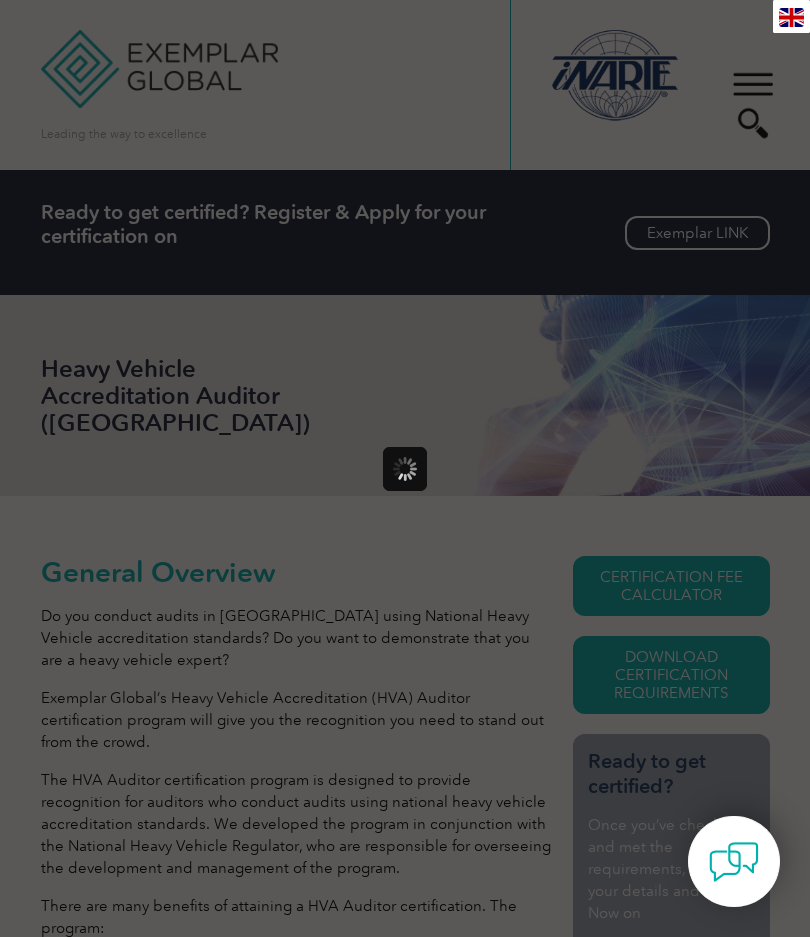 scroll, scrollTop: 0, scrollLeft: 0, axis: both 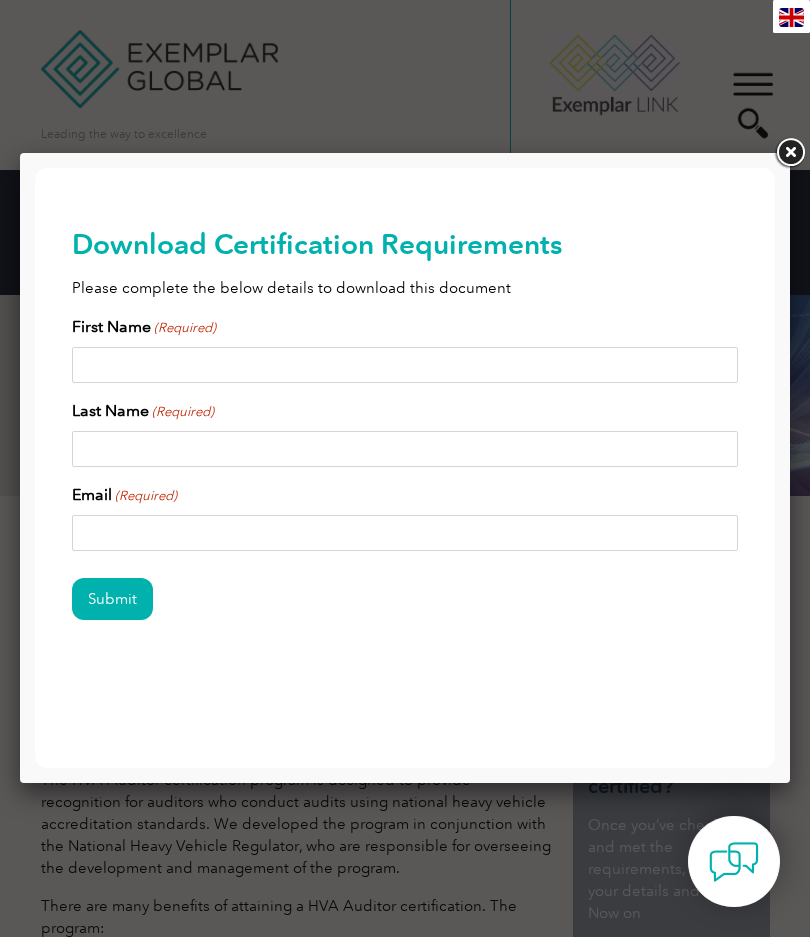click at bounding box center (790, 153) 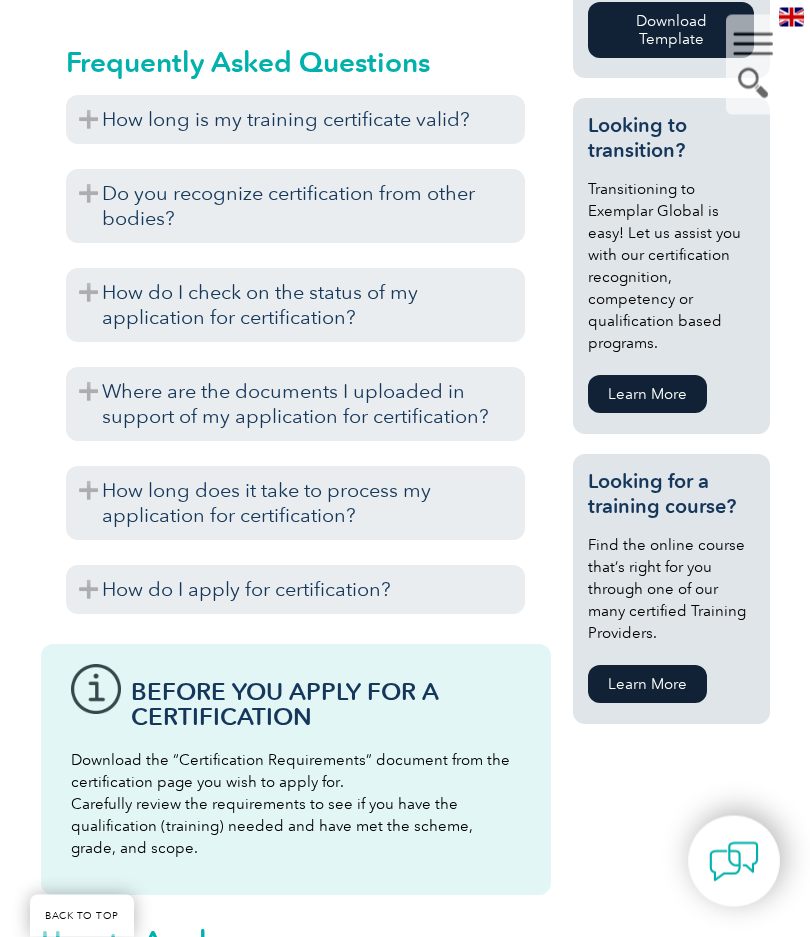 scroll, scrollTop: 1346, scrollLeft: 0, axis: vertical 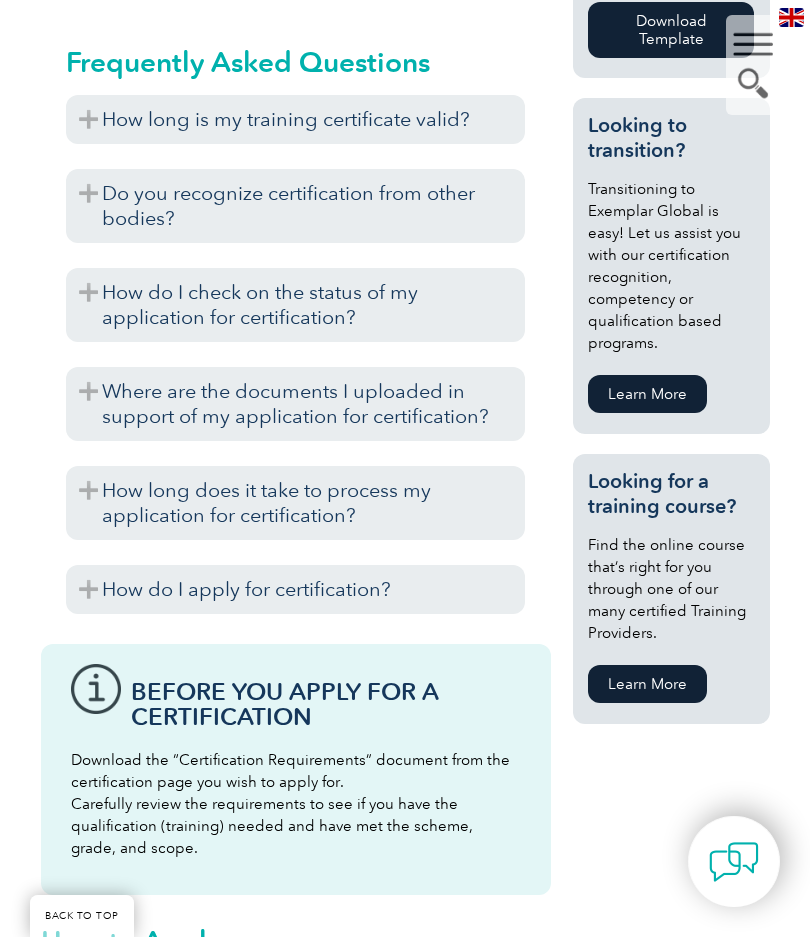 click on "Learn More" at bounding box center (647, 684) 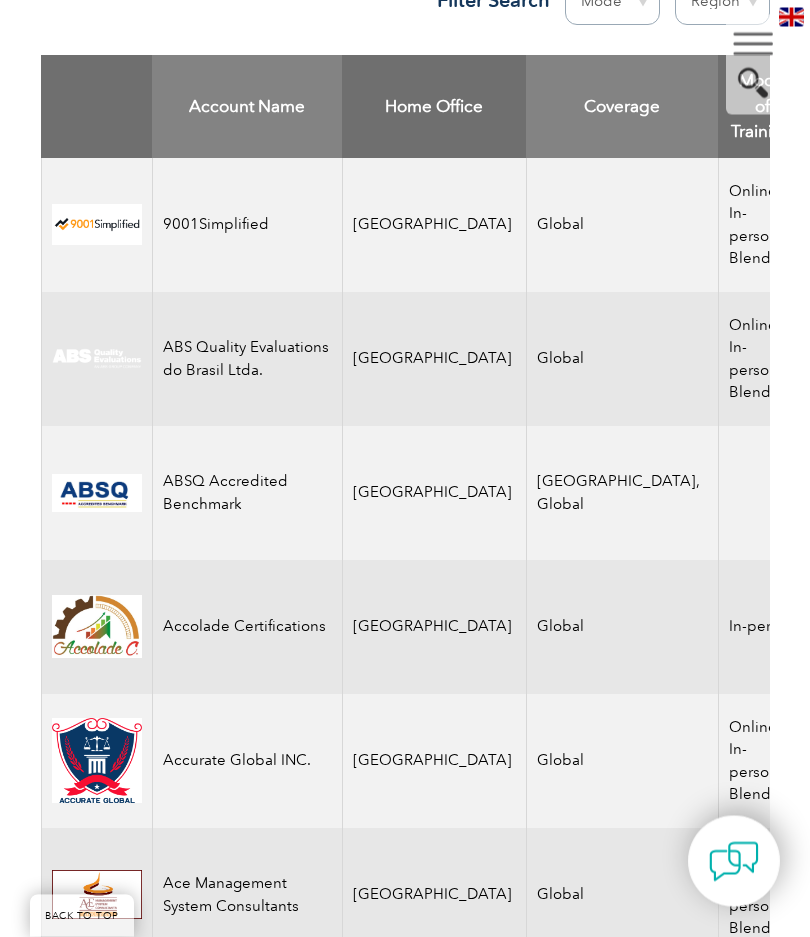 scroll, scrollTop: 1021, scrollLeft: 0, axis: vertical 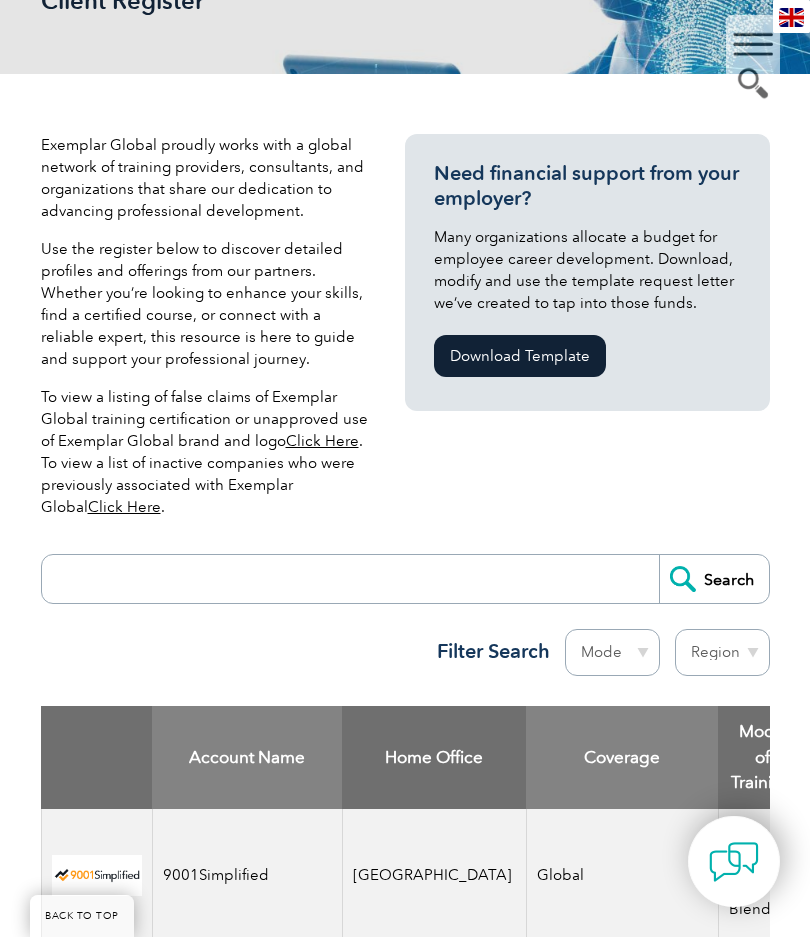 click at bounding box center (355, 579) 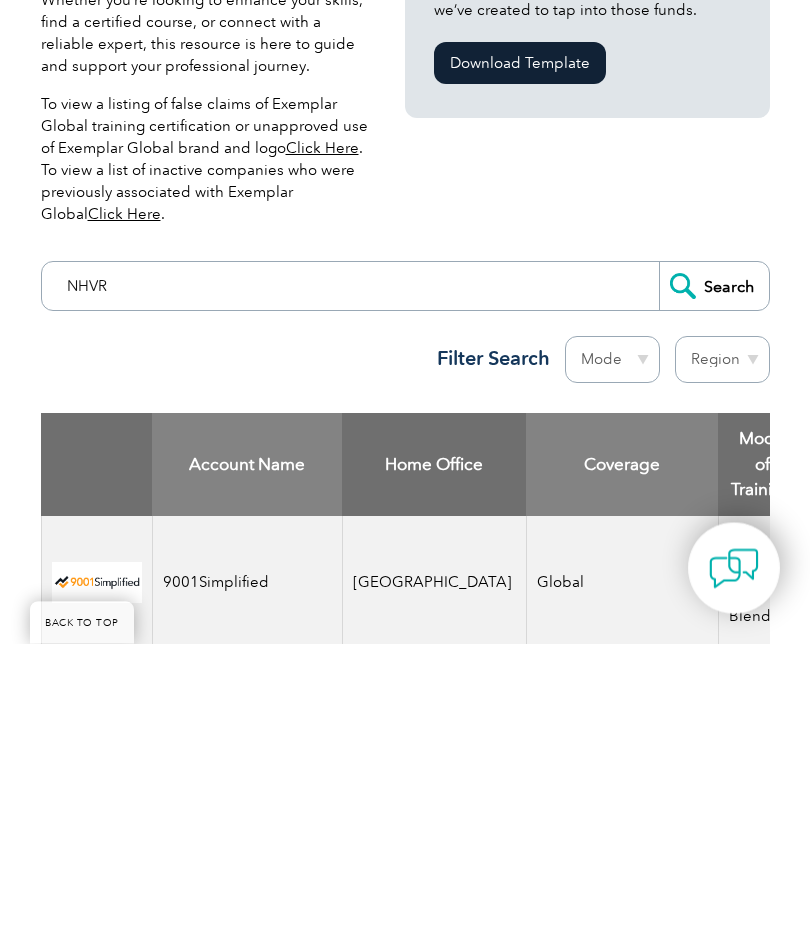 type on "NHVR" 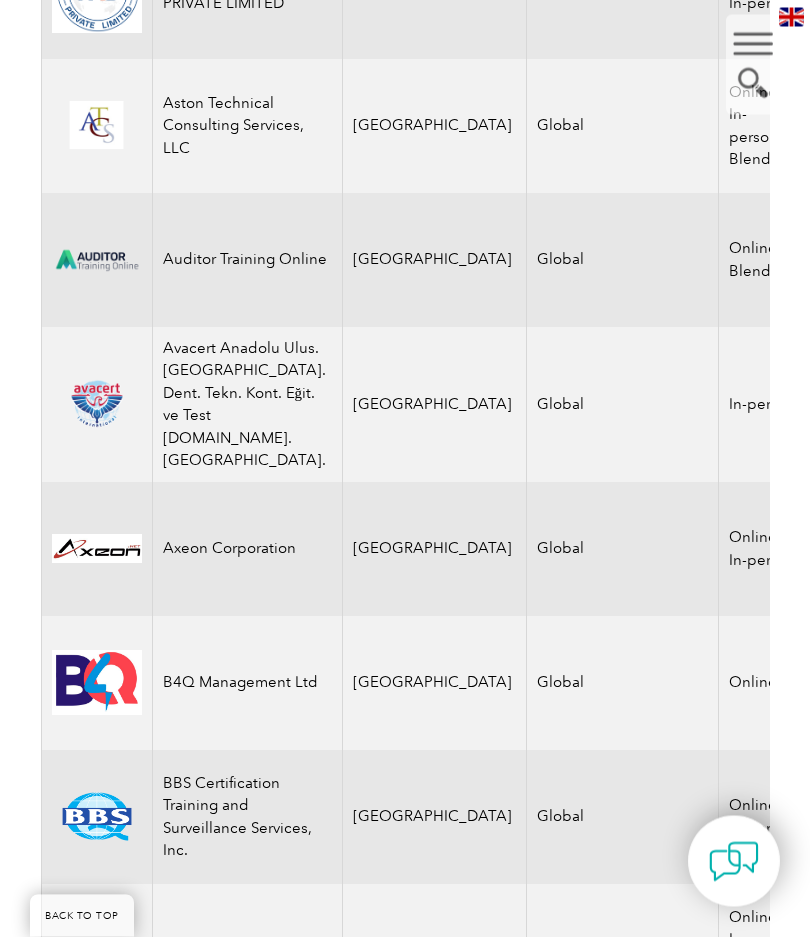 scroll, scrollTop: 3402, scrollLeft: 0, axis: vertical 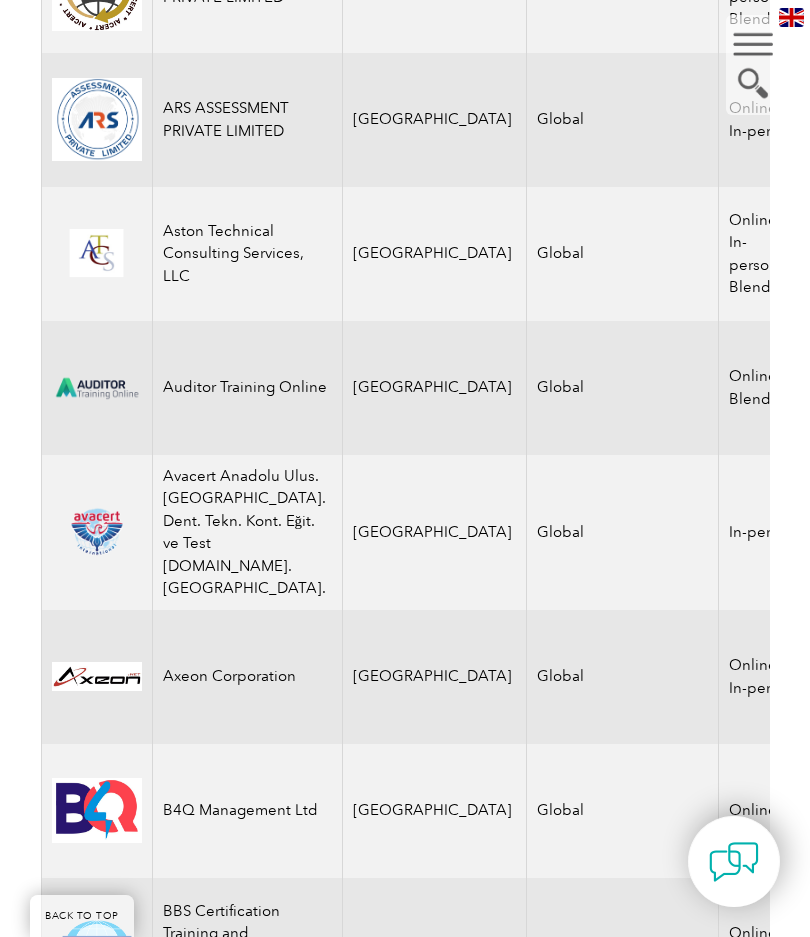 click on "COURSES" at bounding box center [871, 421] 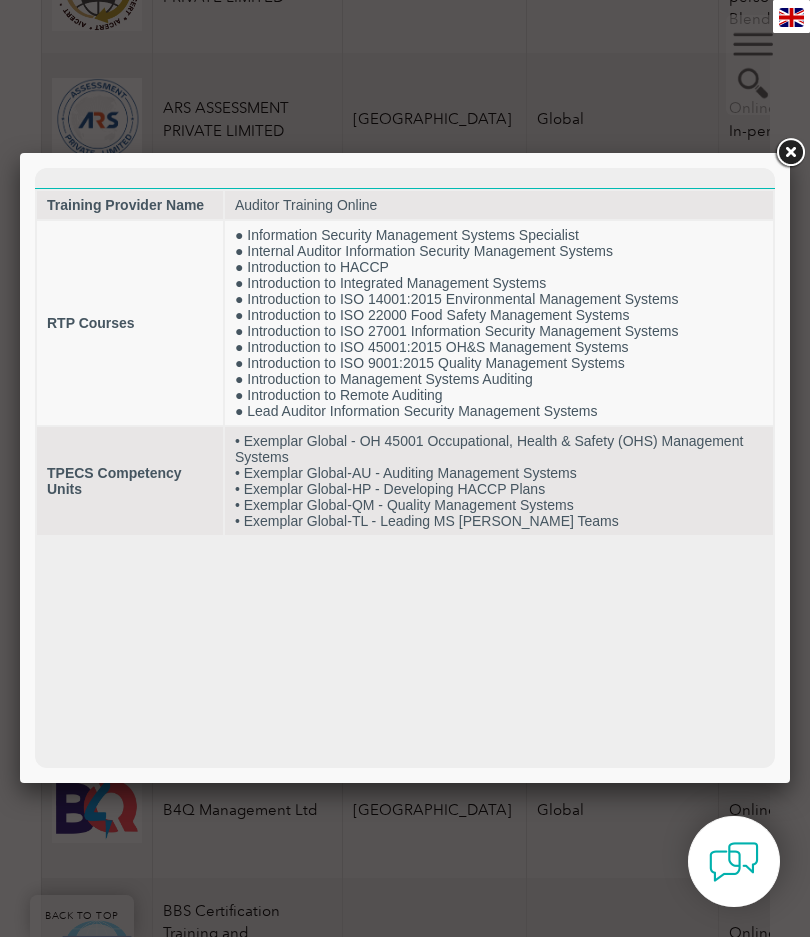 scroll, scrollTop: 0, scrollLeft: 0, axis: both 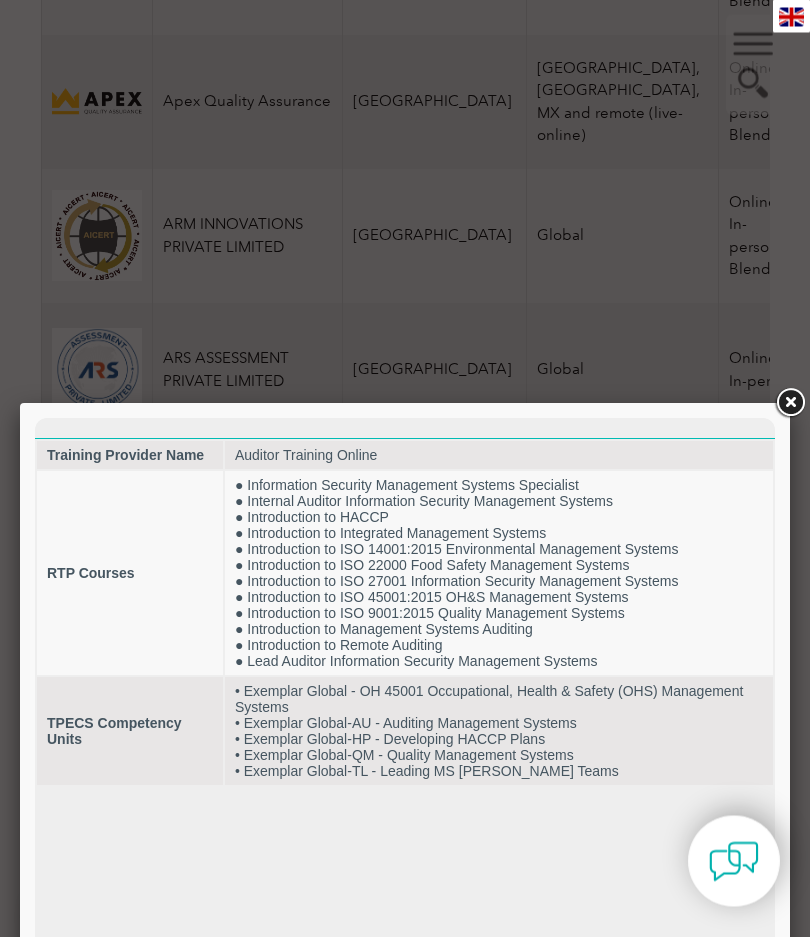 click at bounding box center (790, 404) 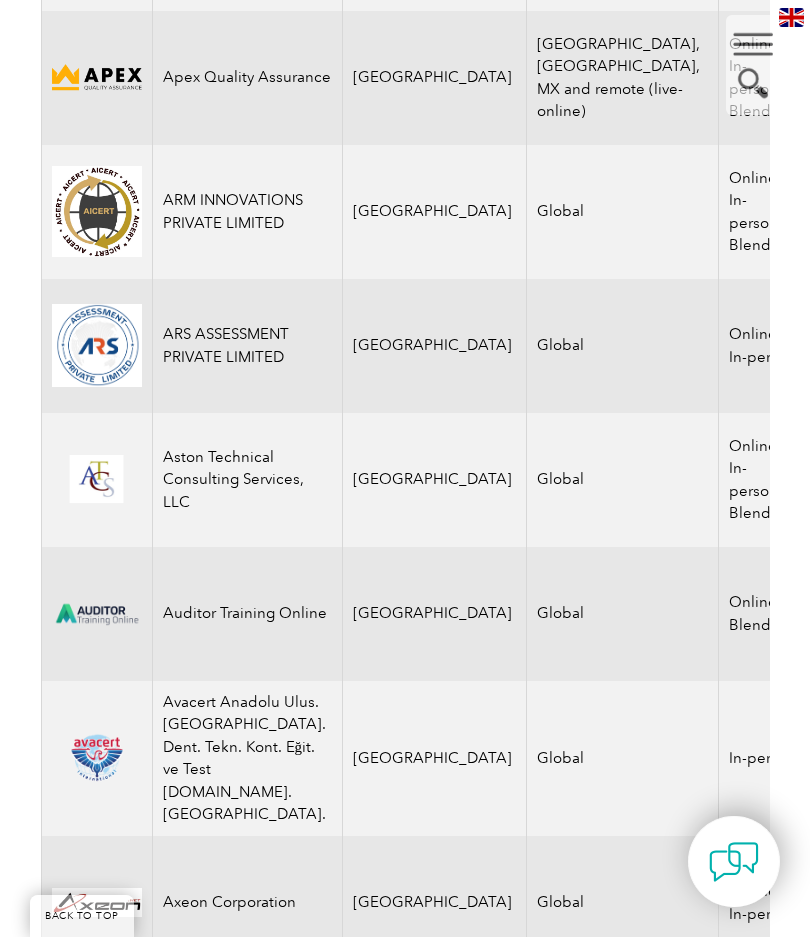 scroll, scrollTop: 3172, scrollLeft: 0, axis: vertical 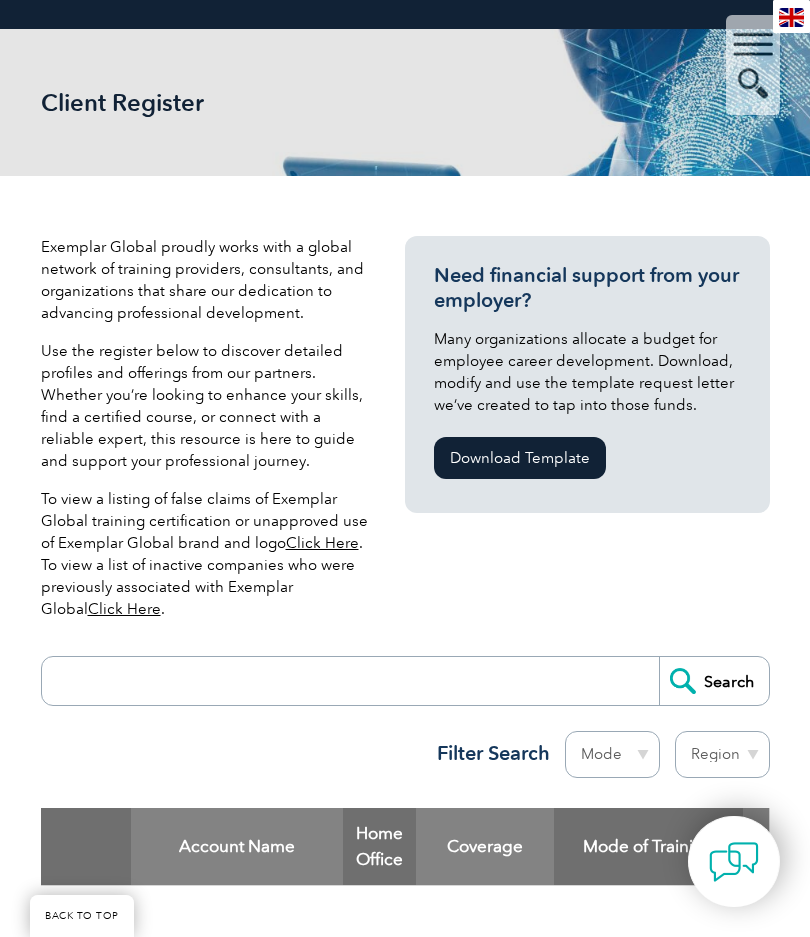 click at bounding box center (355, 681) 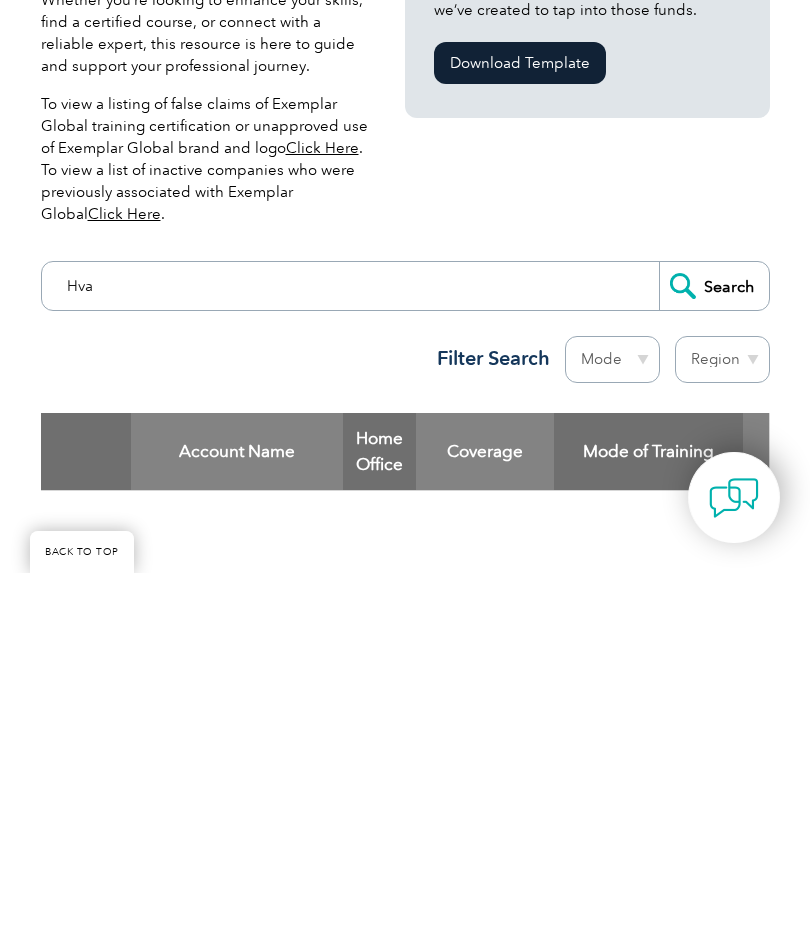 type on "Hva" 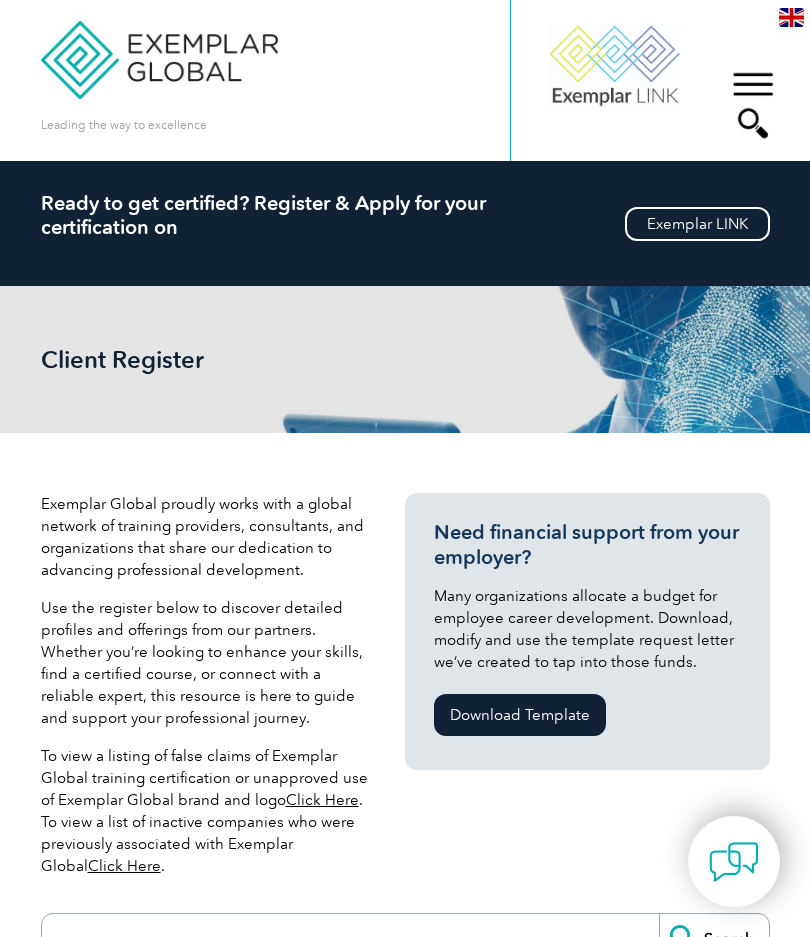 scroll, scrollTop: 0, scrollLeft: 0, axis: both 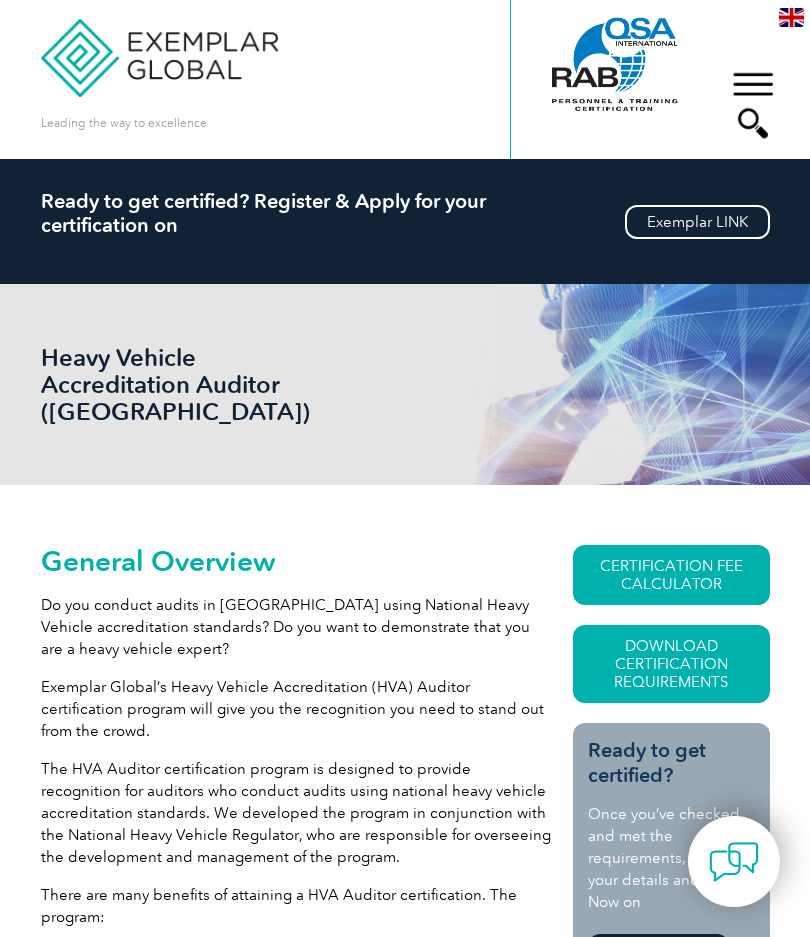 click on "Ready to get certified?   Once you’ve checked and met the requirements, register your details and Apply Now on     Exemplar LINK" at bounding box center (671, 858) 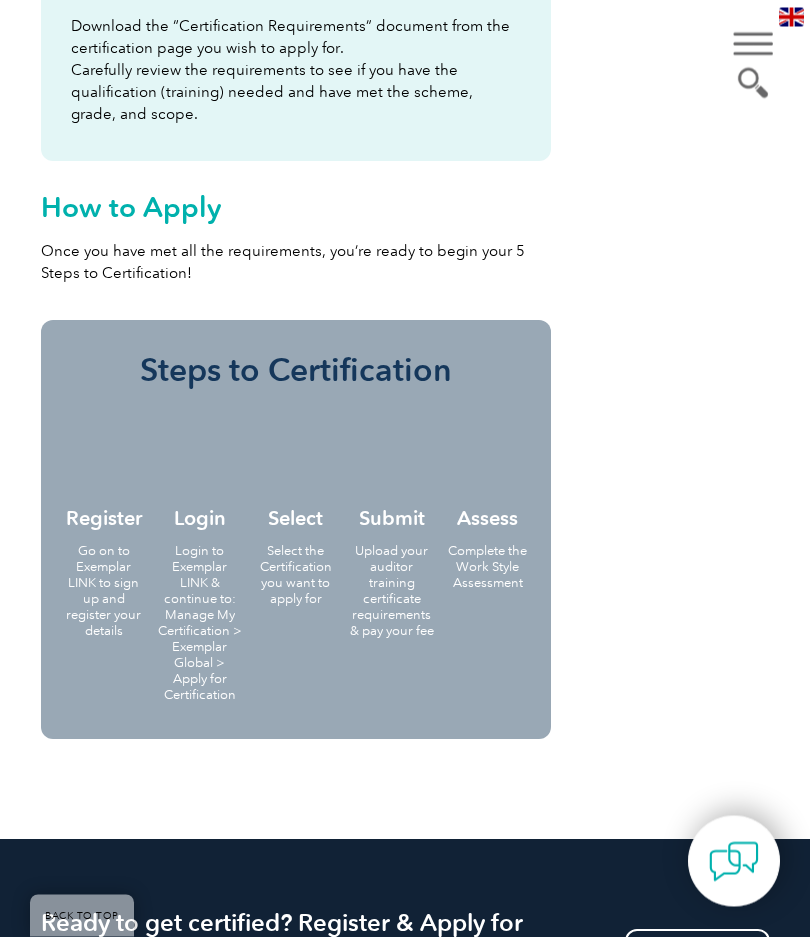 scroll, scrollTop: 2080, scrollLeft: 0, axis: vertical 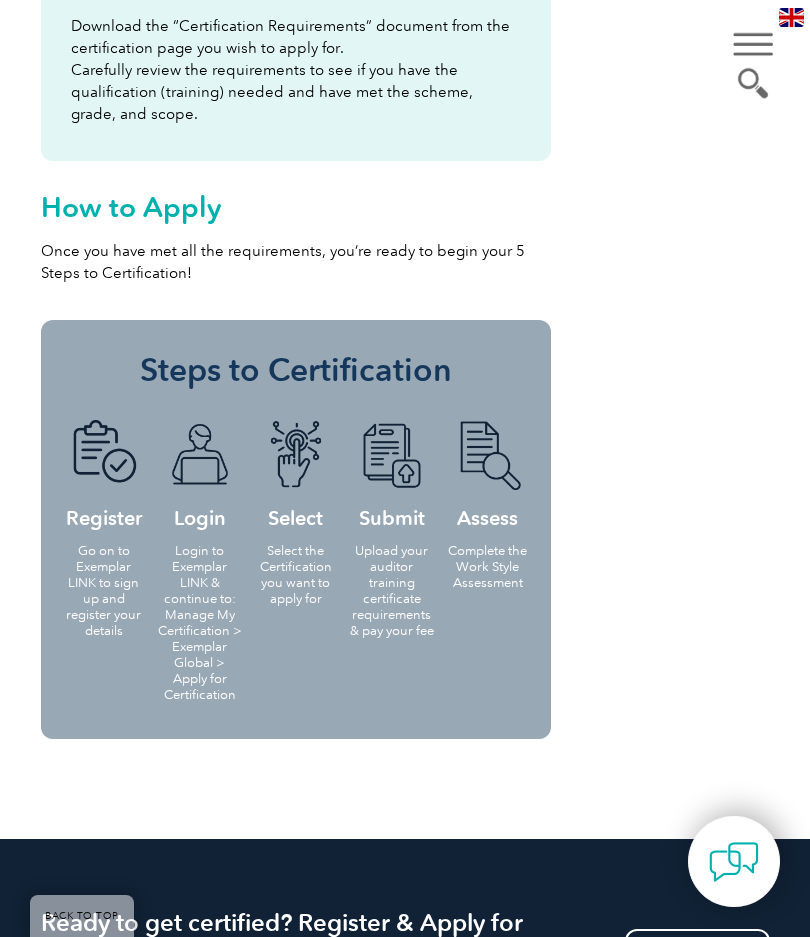 click on "Login to Exemplar LINK & continue to: Manage My Certification > Exemplar Global > Apply for Certification" at bounding box center (200, 623) 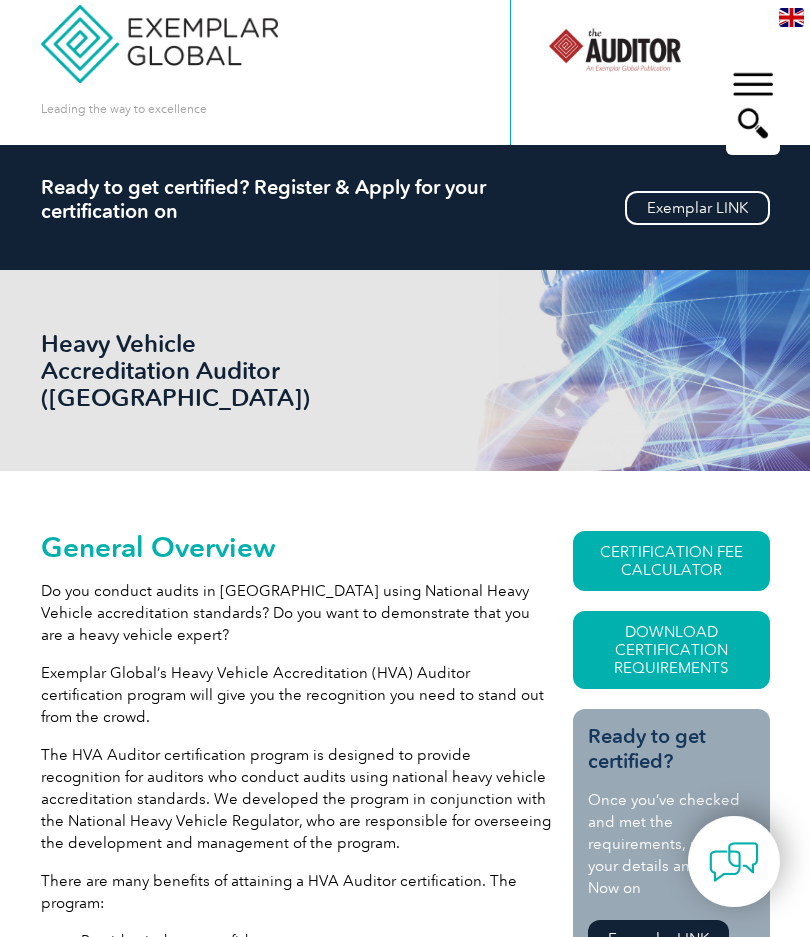 scroll, scrollTop: 0, scrollLeft: 0, axis: both 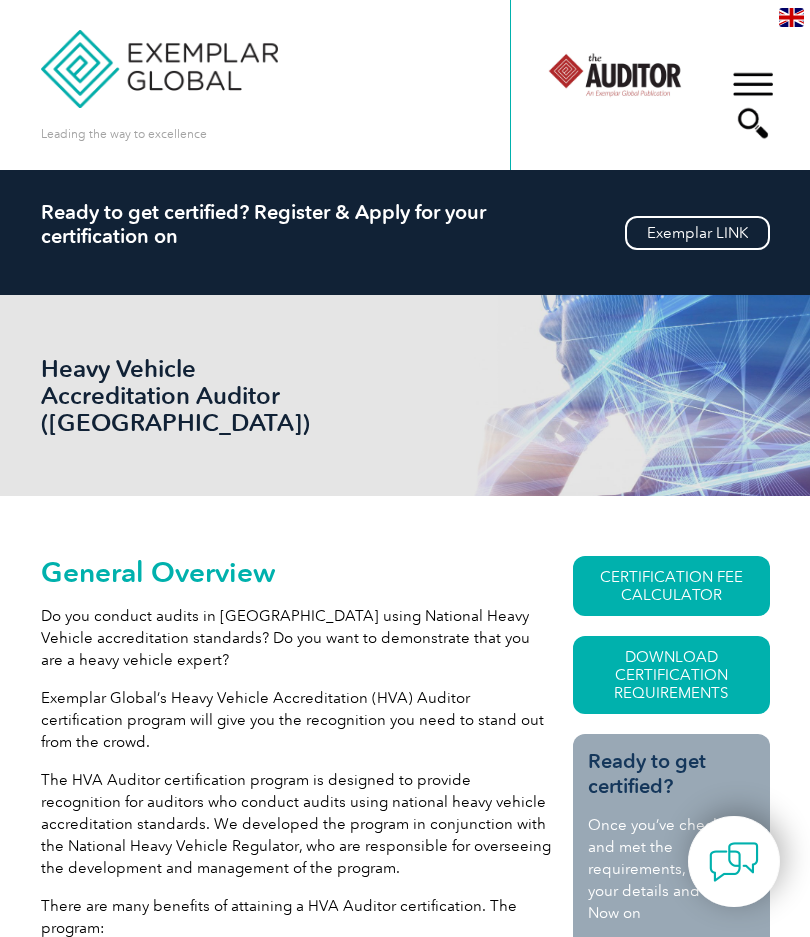 click on "▼" at bounding box center (753, 105) 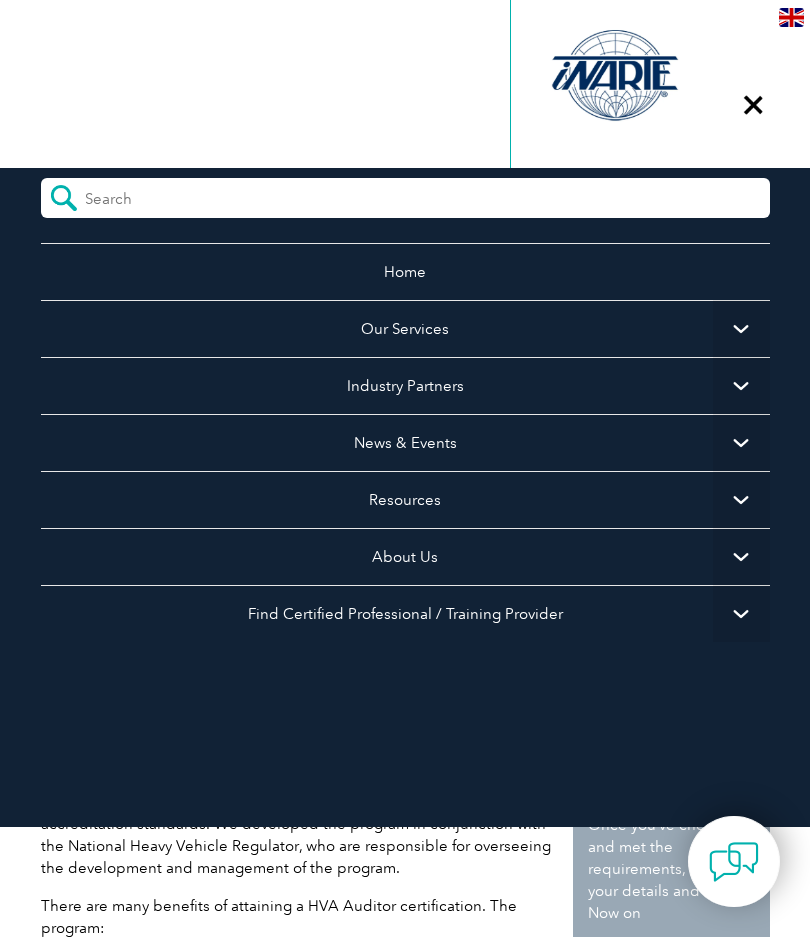 click on "▼" at bounding box center (741, 328) 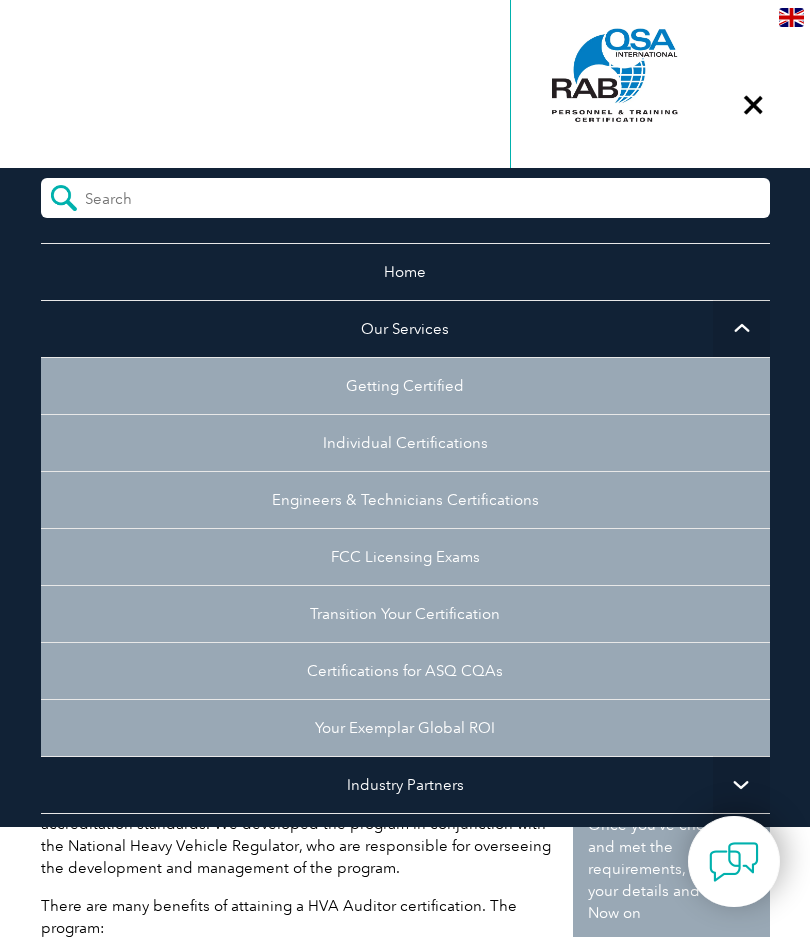 click on "Individual Certifications" at bounding box center [405, 442] 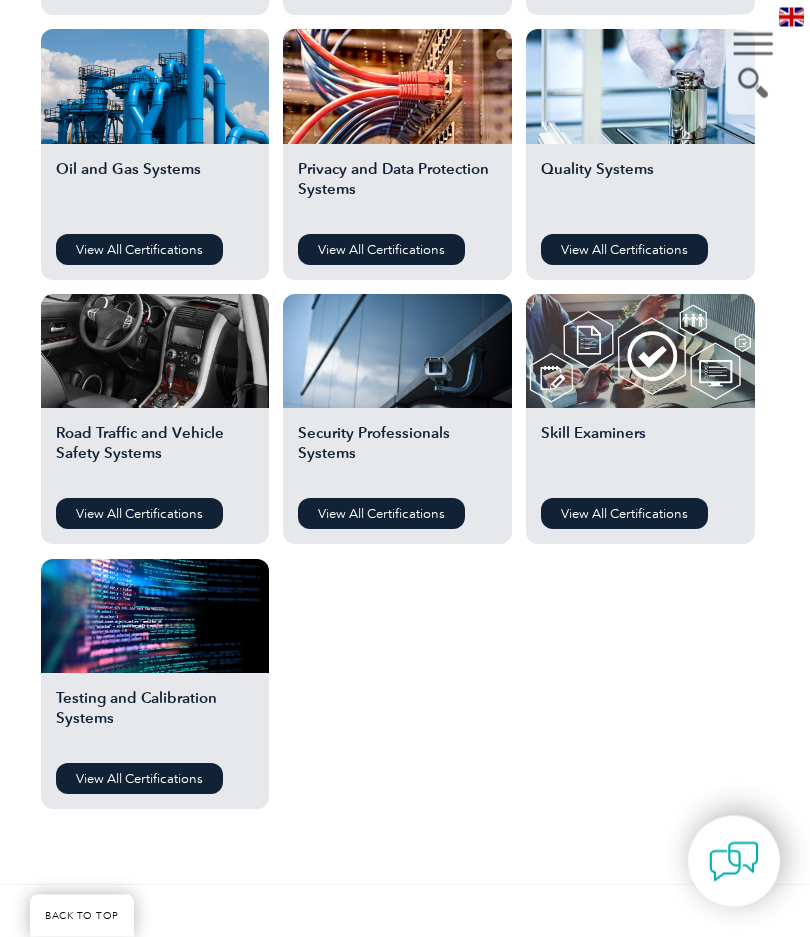 scroll, scrollTop: 1554, scrollLeft: 0, axis: vertical 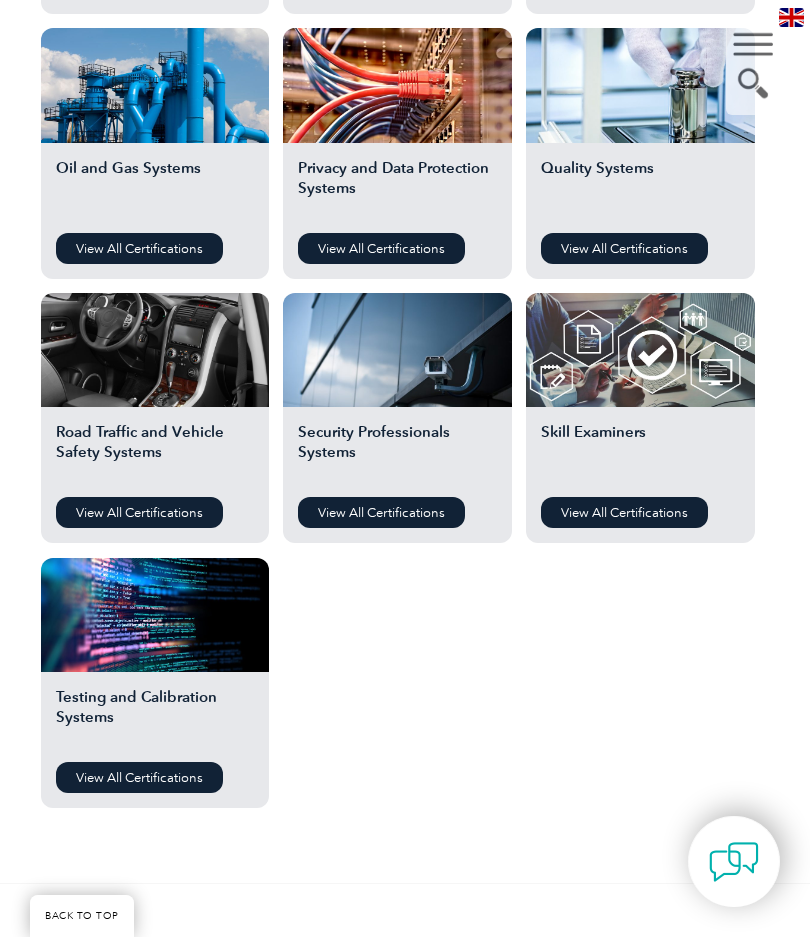 click on "View All Certifications" at bounding box center (139, 512) 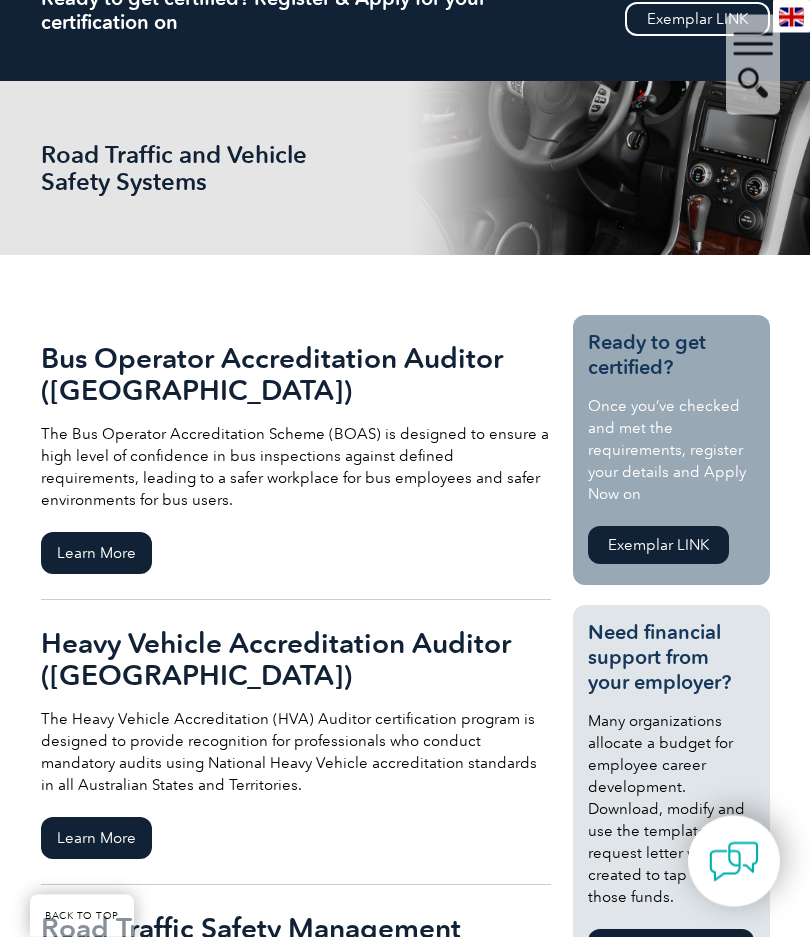 scroll, scrollTop: 211, scrollLeft: 0, axis: vertical 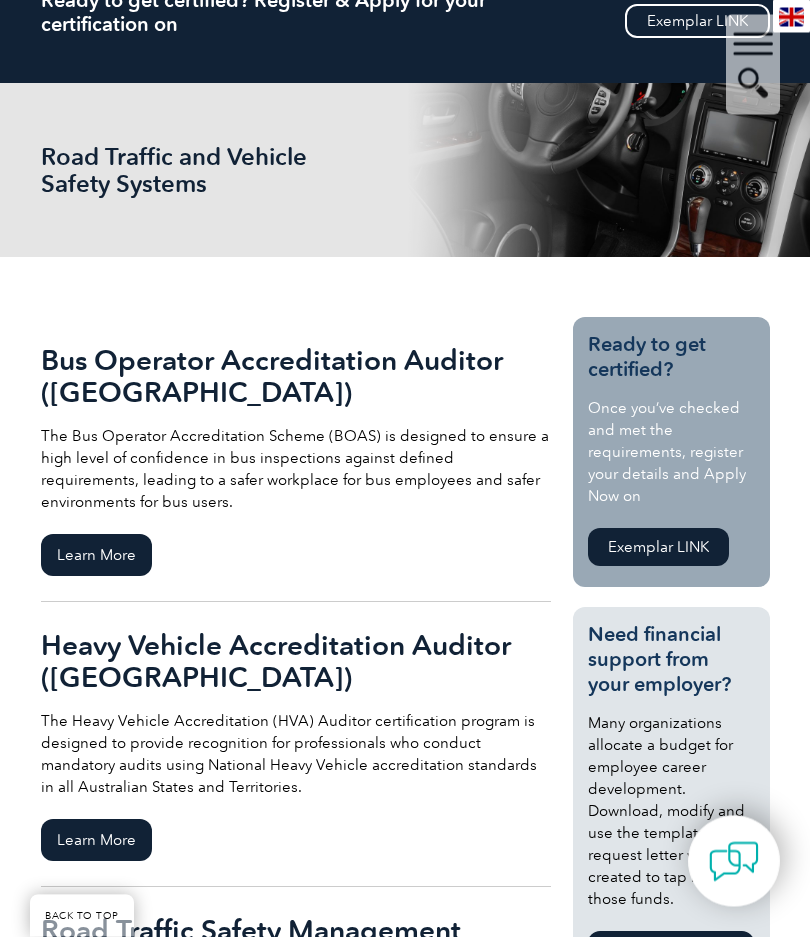 click on "Learn More" at bounding box center (96, 841) 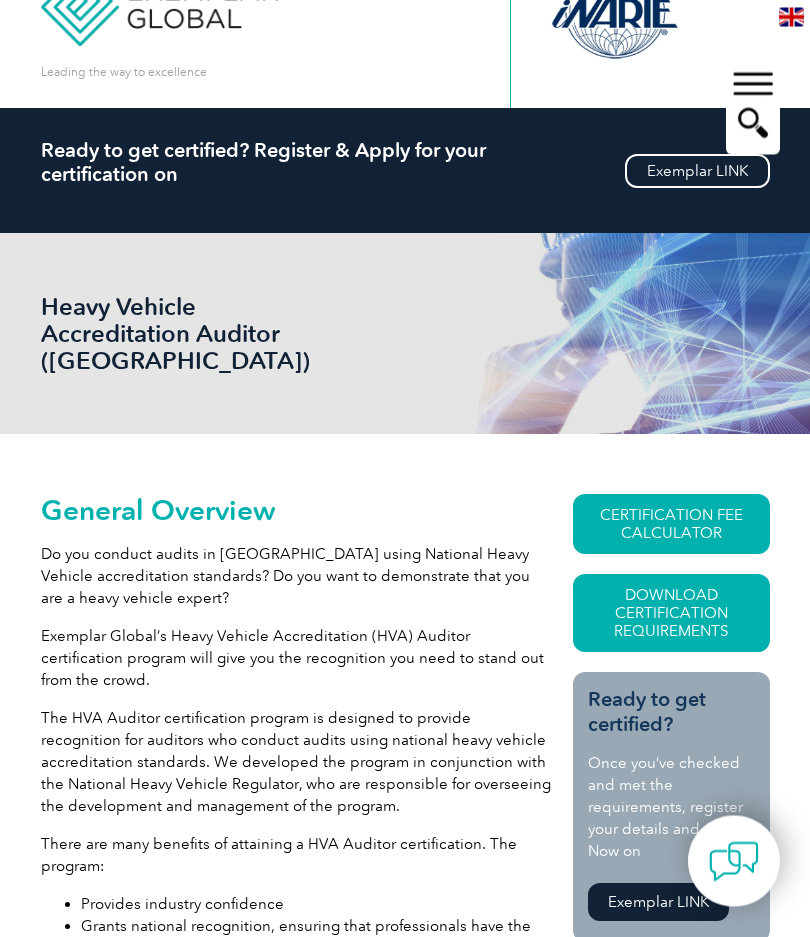 scroll, scrollTop: 62, scrollLeft: 0, axis: vertical 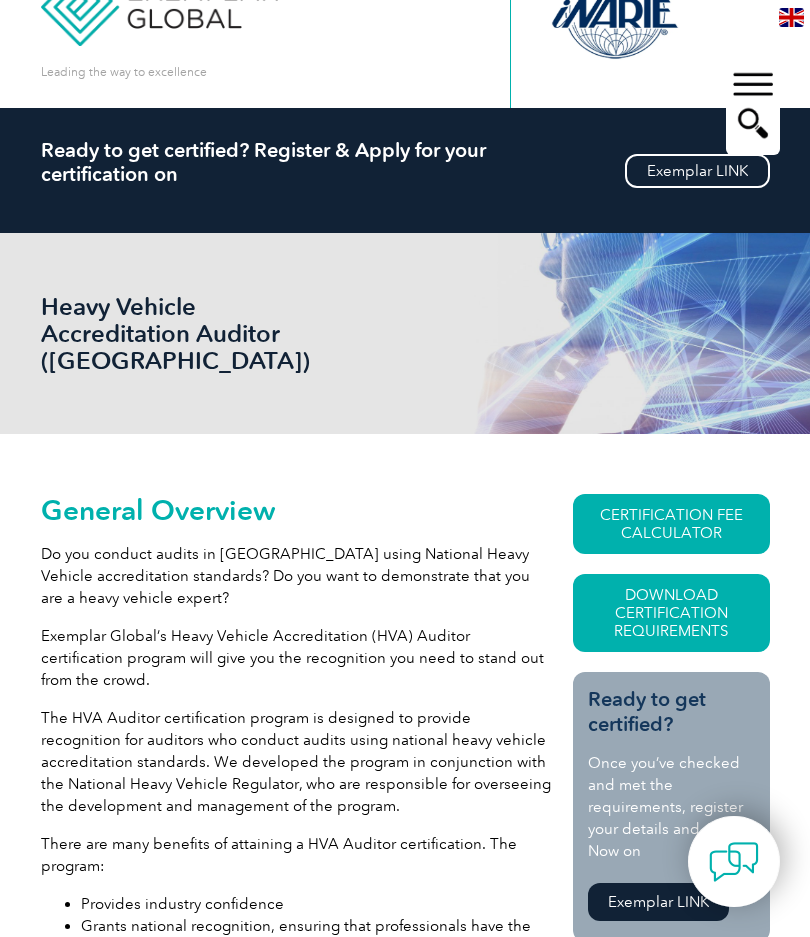 click on "Download Certification Requirements" at bounding box center (671, 613) 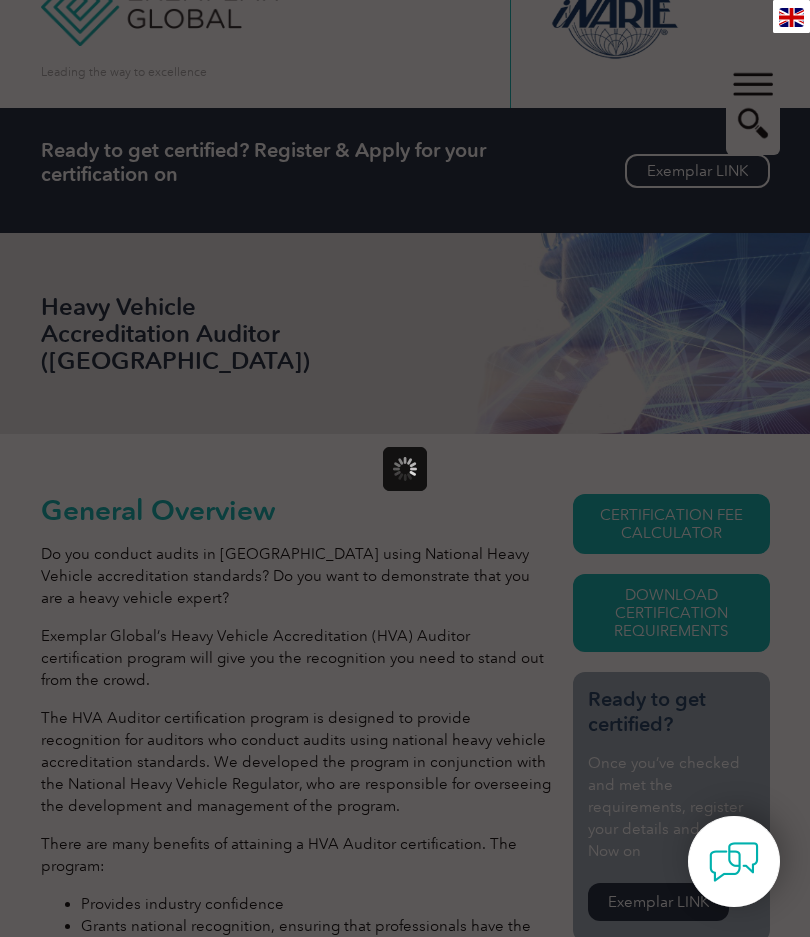 scroll, scrollTop: 0, scrollLeft: 0, axis: both 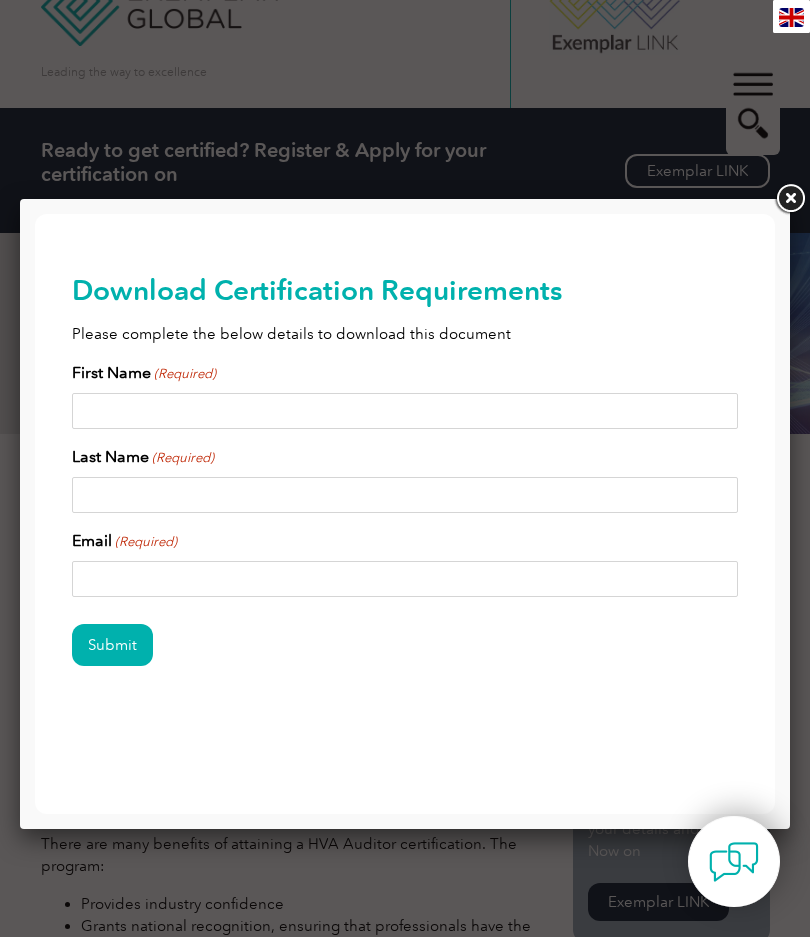click on "First Name (Required)" at bounding box center [405, 411] 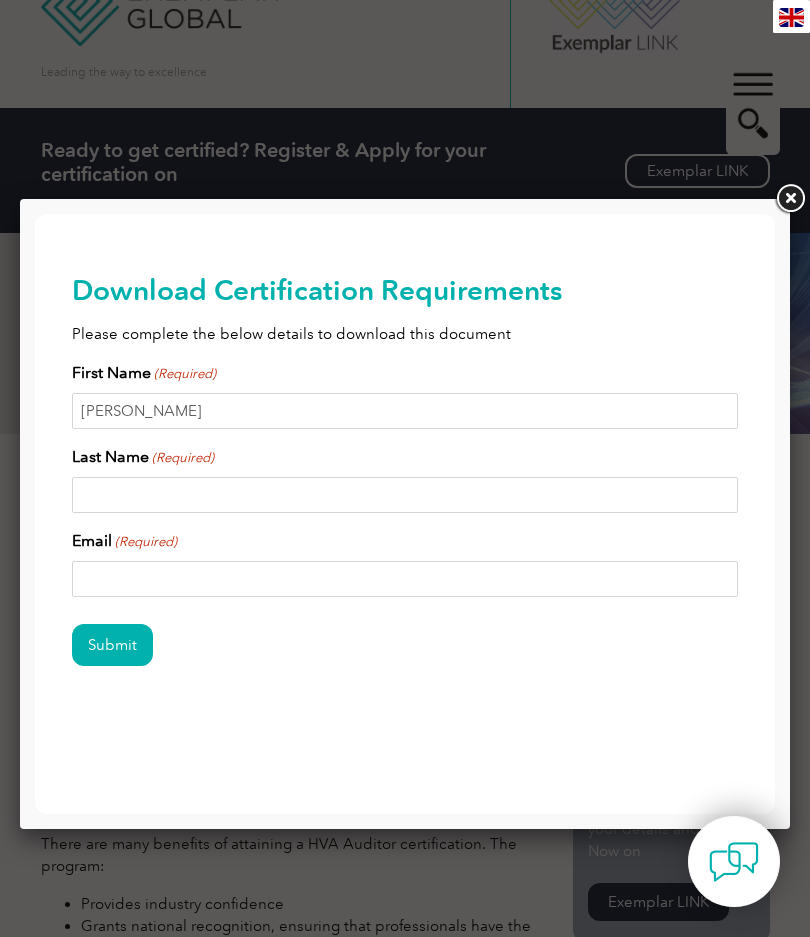 type on "Hill" 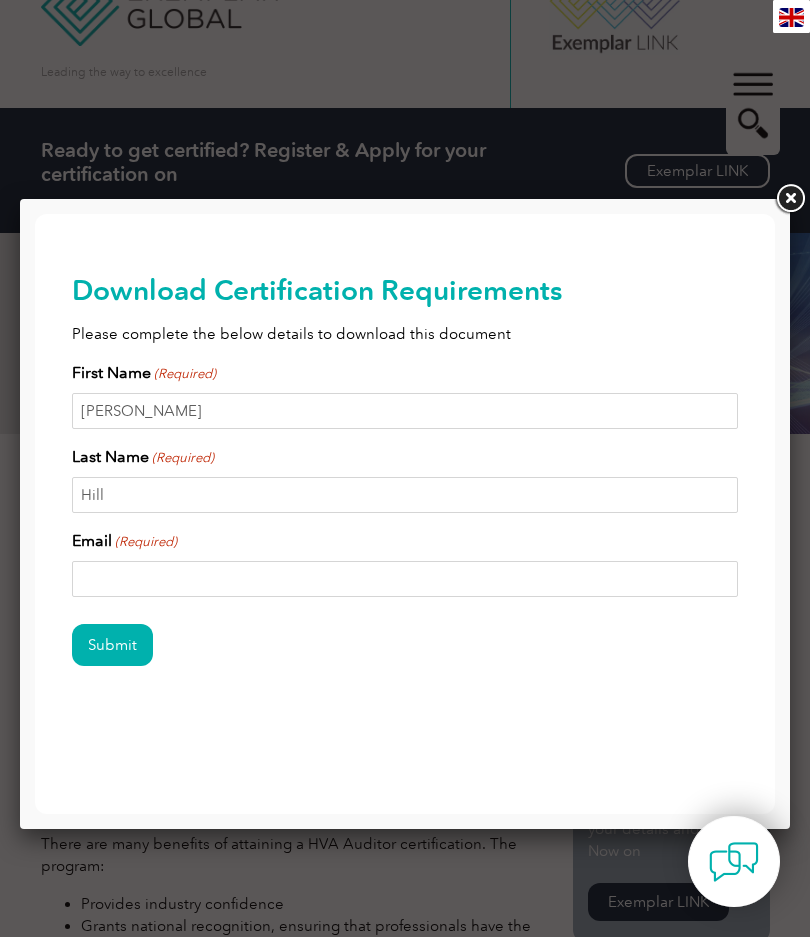 type on "[EMAIL_ADDRESS][DOMAIN_NAME]" 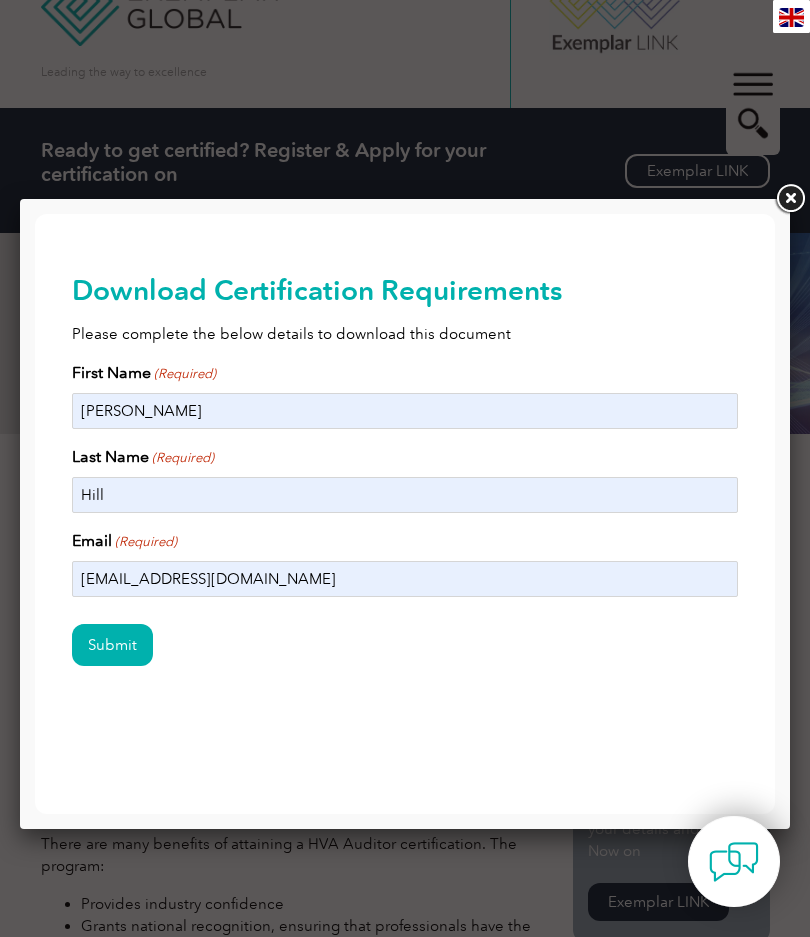 click on "Submit" at bounding box center [112, 645] 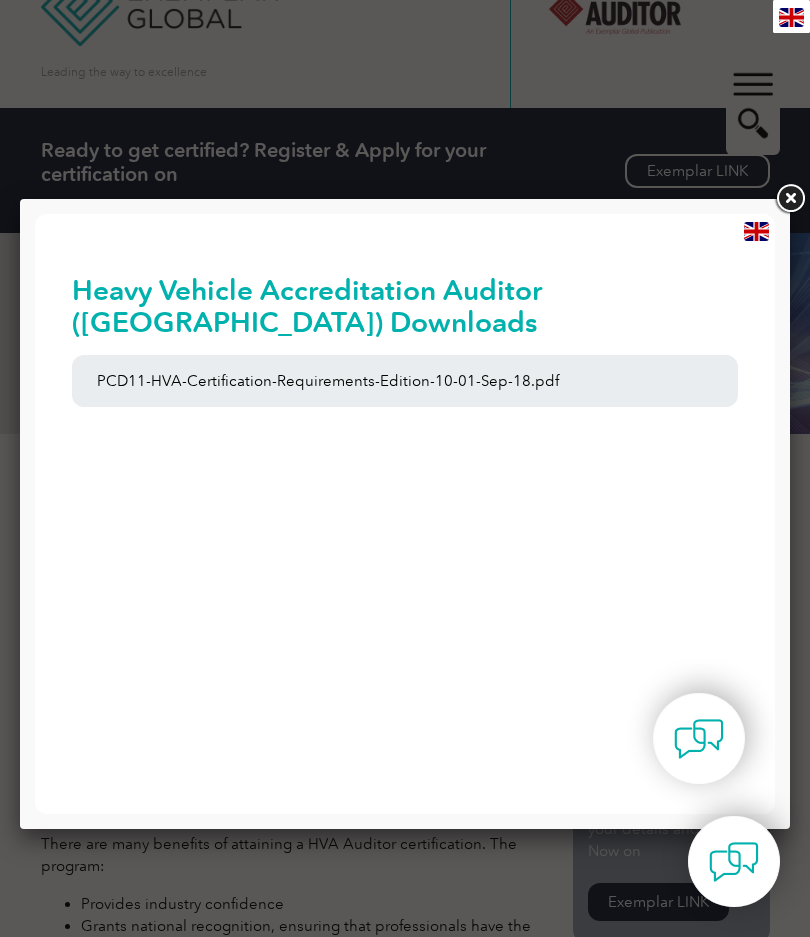 scroll, scrollTop: 0, scrollLeft: 0, axis: both 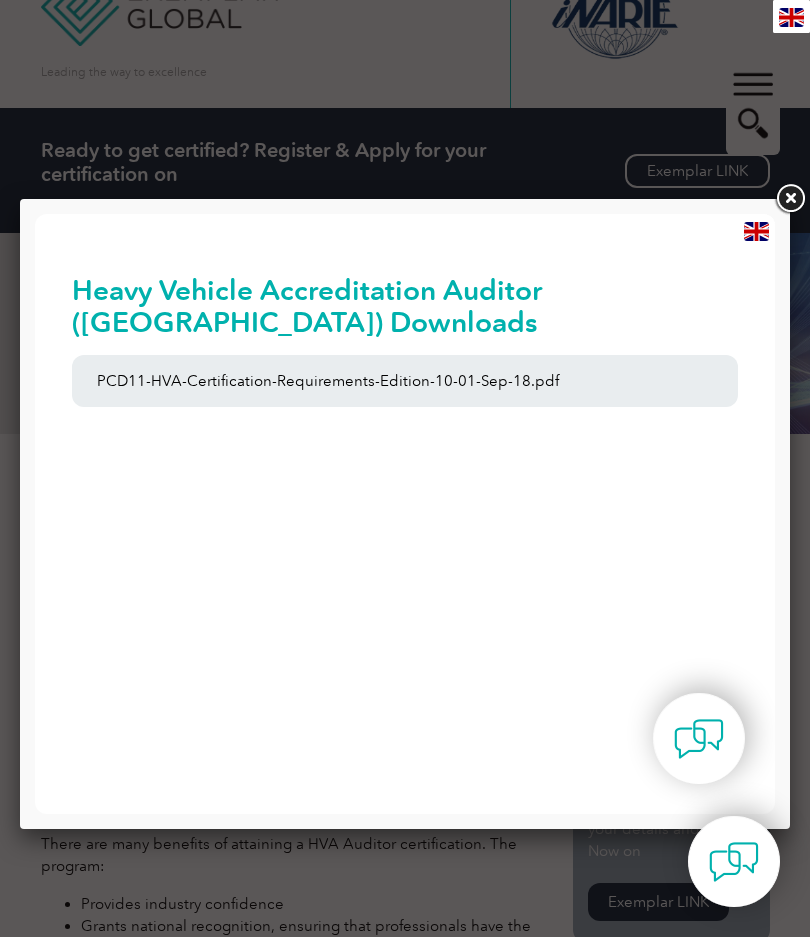 click on "PCD11-HVA-Certification-Requirements-Edition-10-01-Sep-18.pdf" at bounding box center (405, 381) 